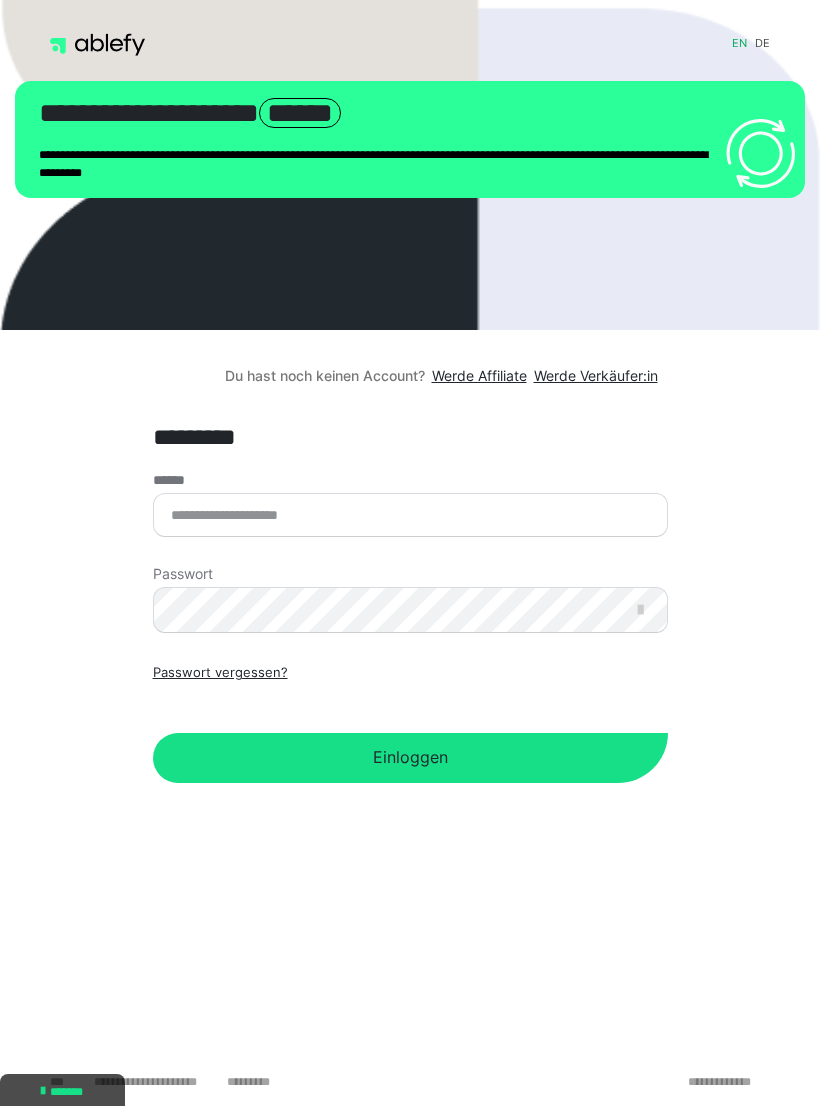 scroll, scrollTop: 0, scrollLeft: 0, axis: both 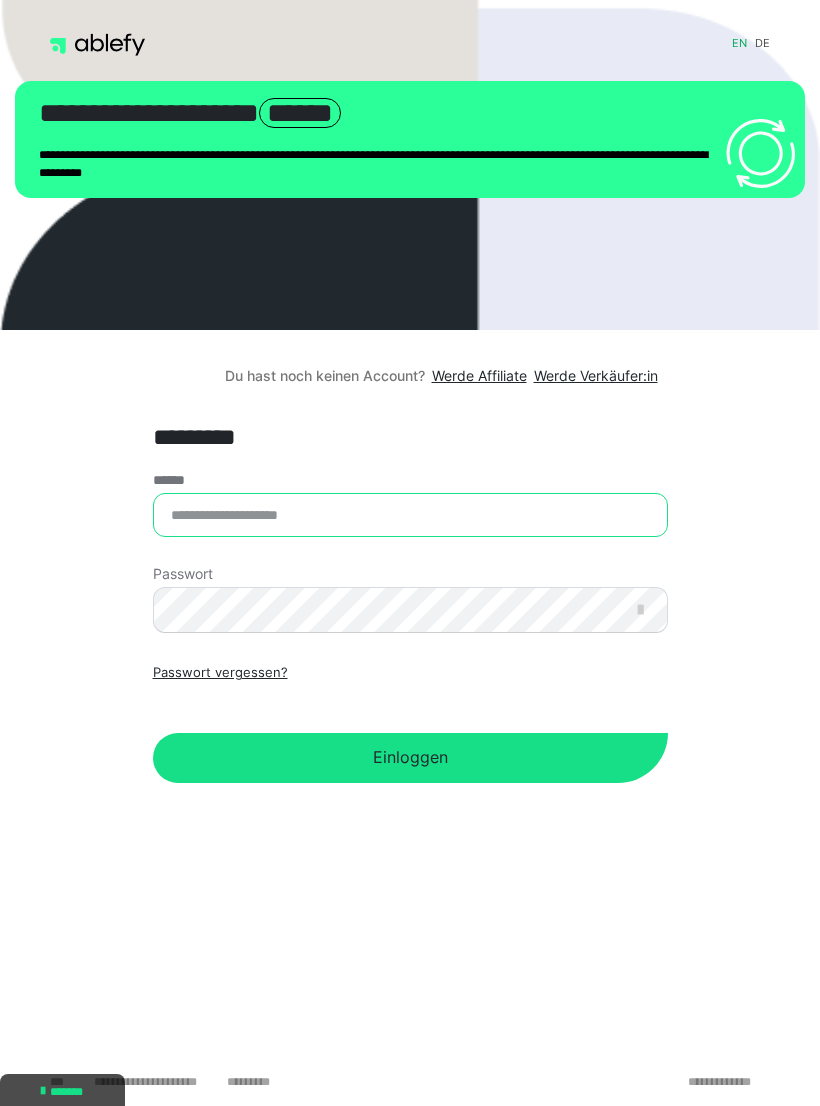 click on "******" at bounding box center (410, 515) 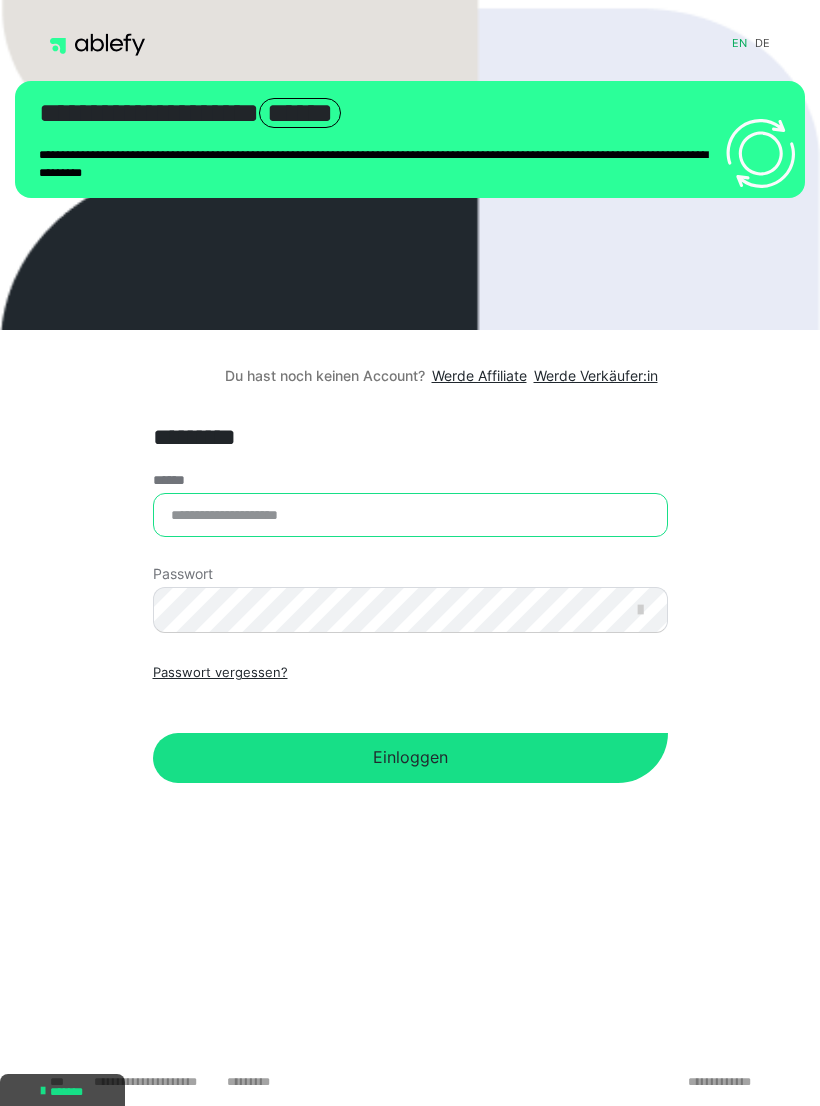 click on "******" at bounding box center (410, 515) 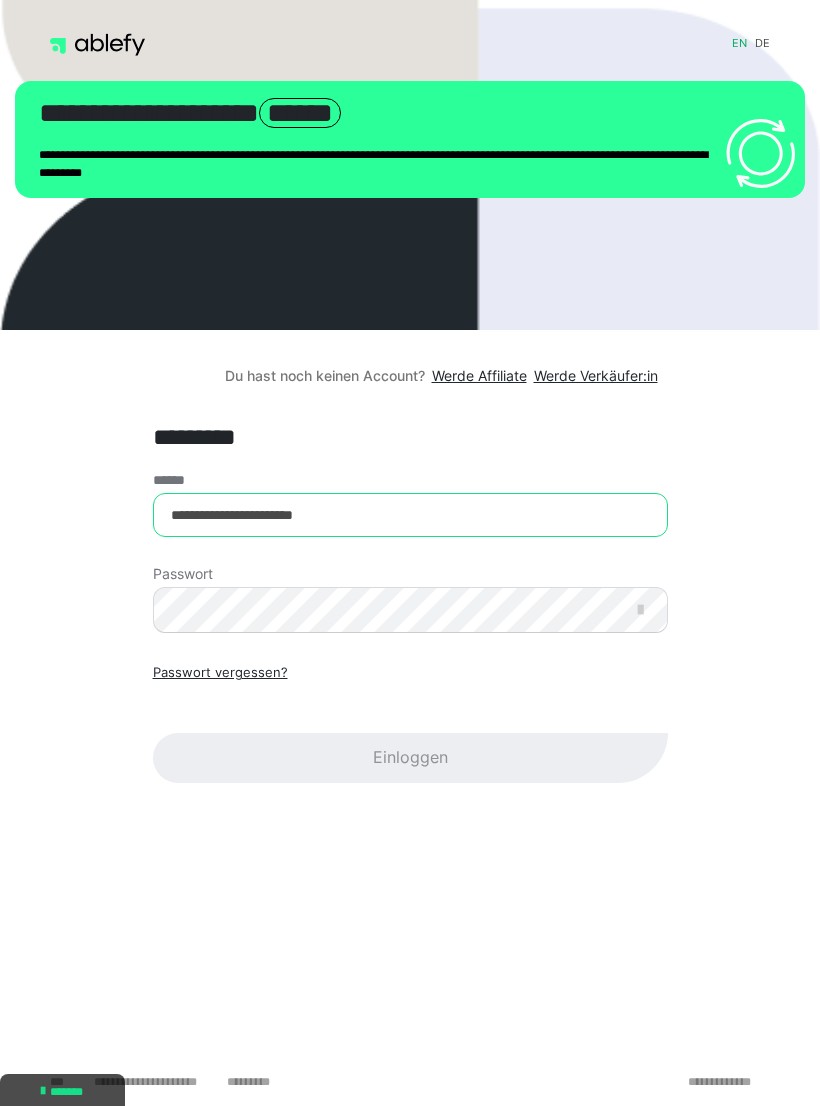 type on "**********" 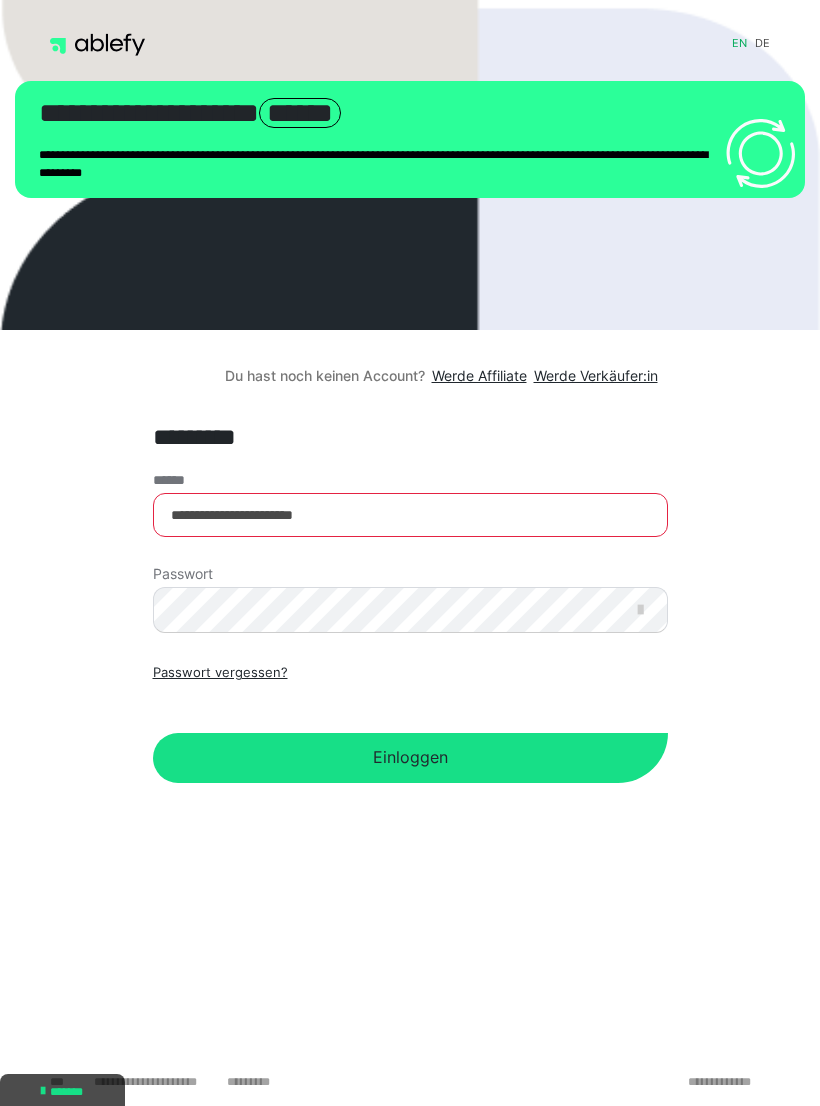 click on "Einloggen" at bounding box center (410, 758) 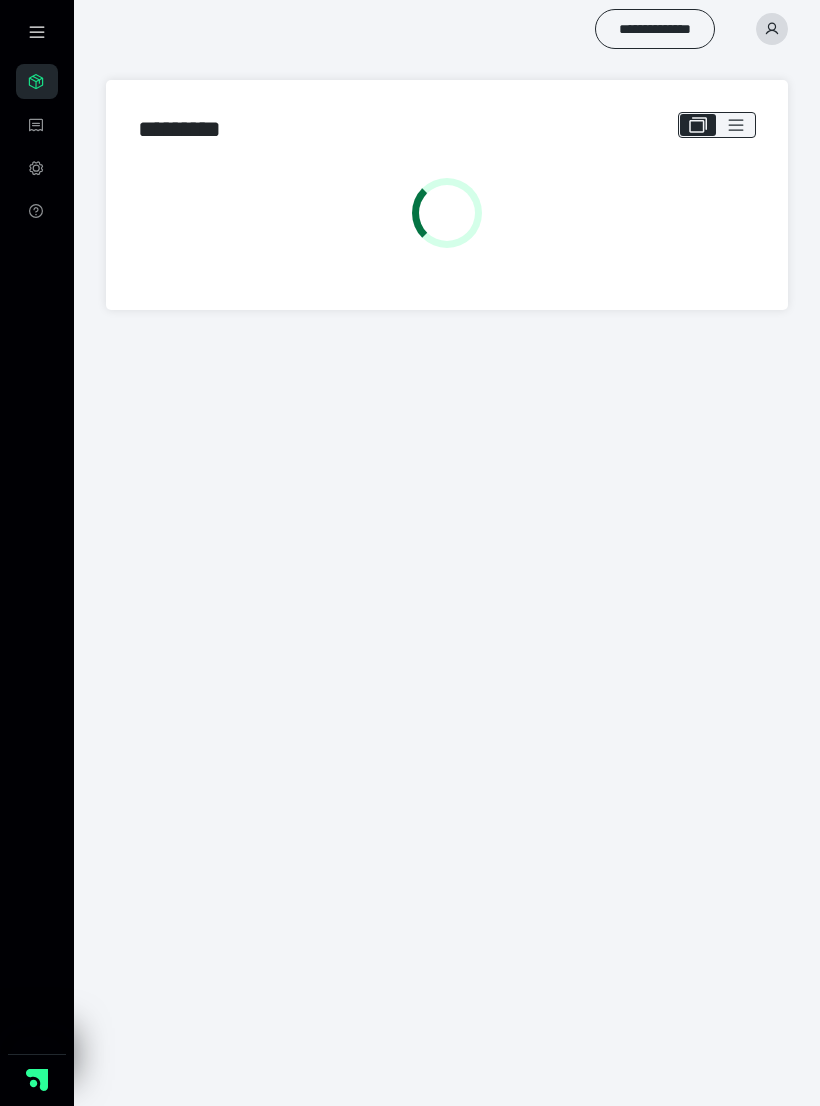 scroll, scrollTop: 0, scrollLeft: 0, axis: both 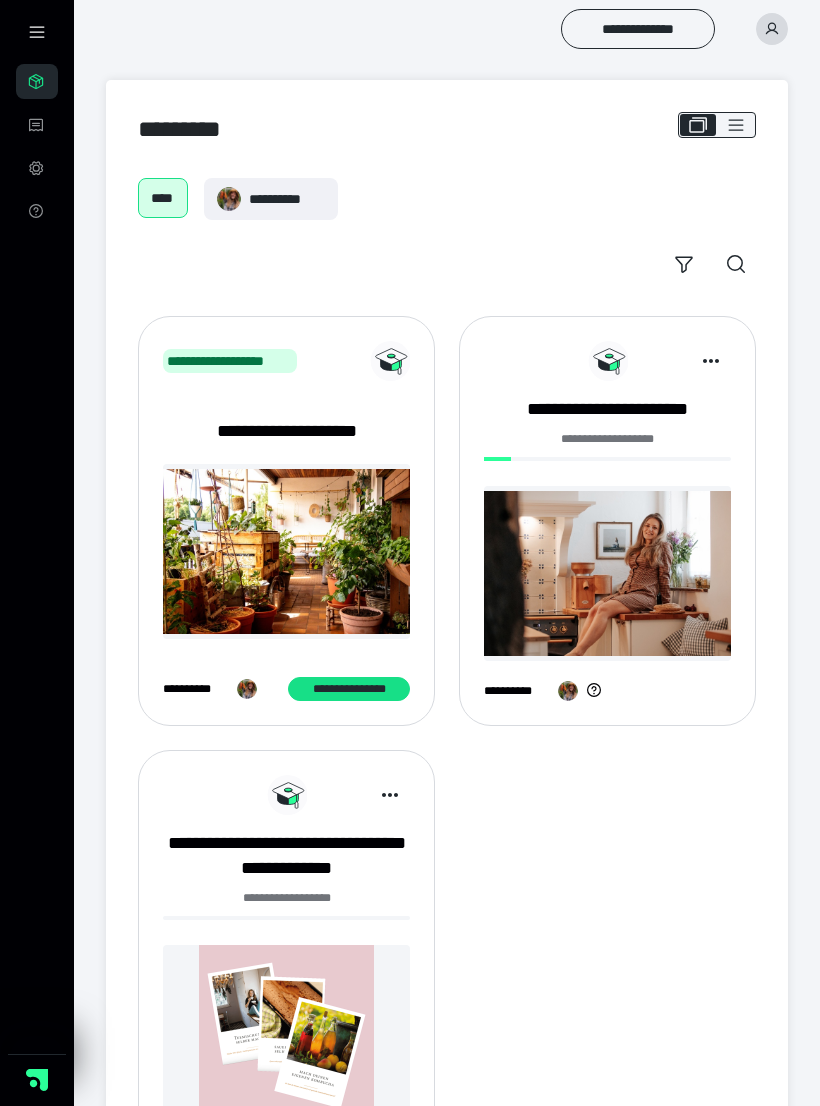 click on "**********" at bounding box center (607, 409) 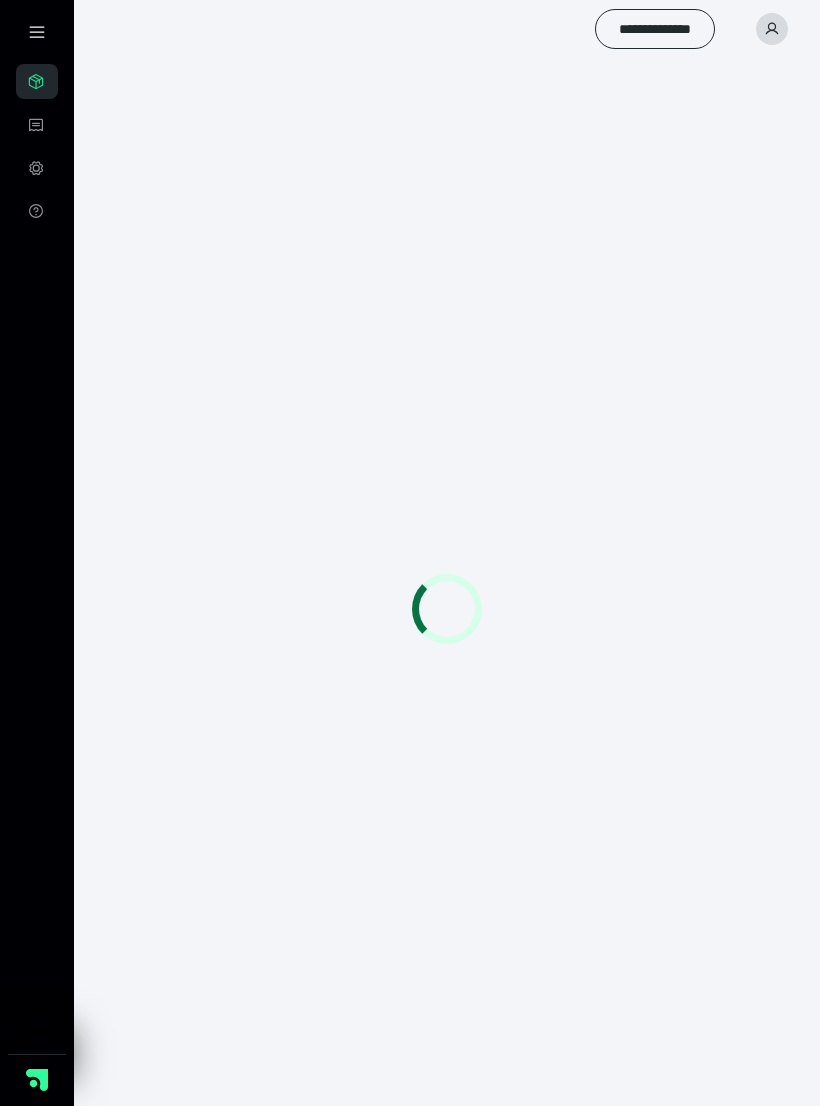 scroll, scrollTop: 0, scrollLeft: 0, axis: both 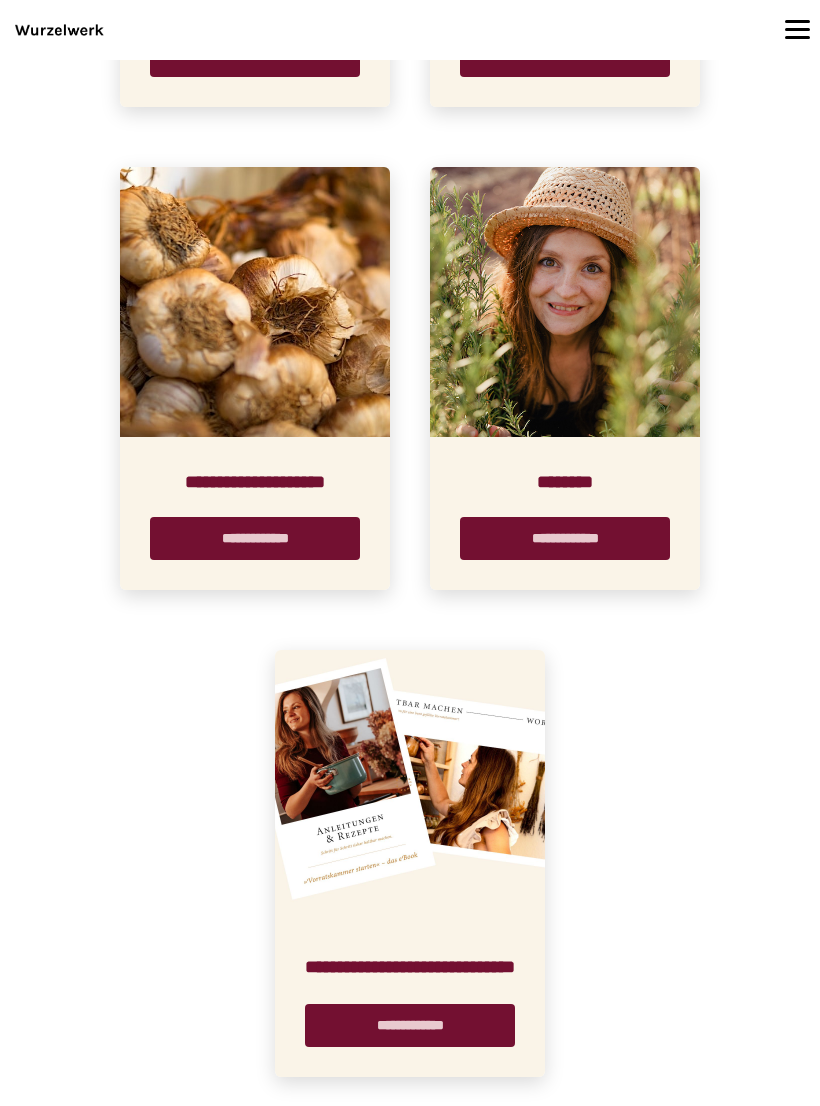 click on "**********" at bounding box center (410, 1025) 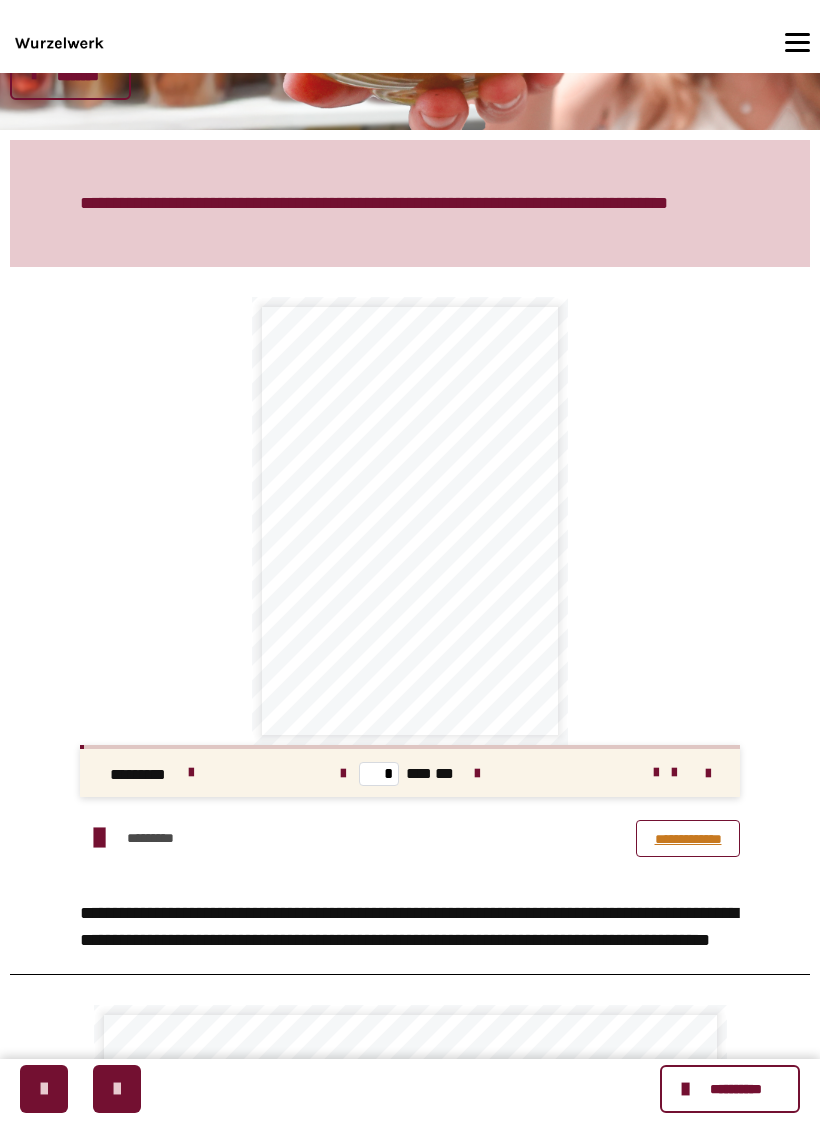 scroll, scrollTop: 236, scrollLeft: 0, axis: vertical 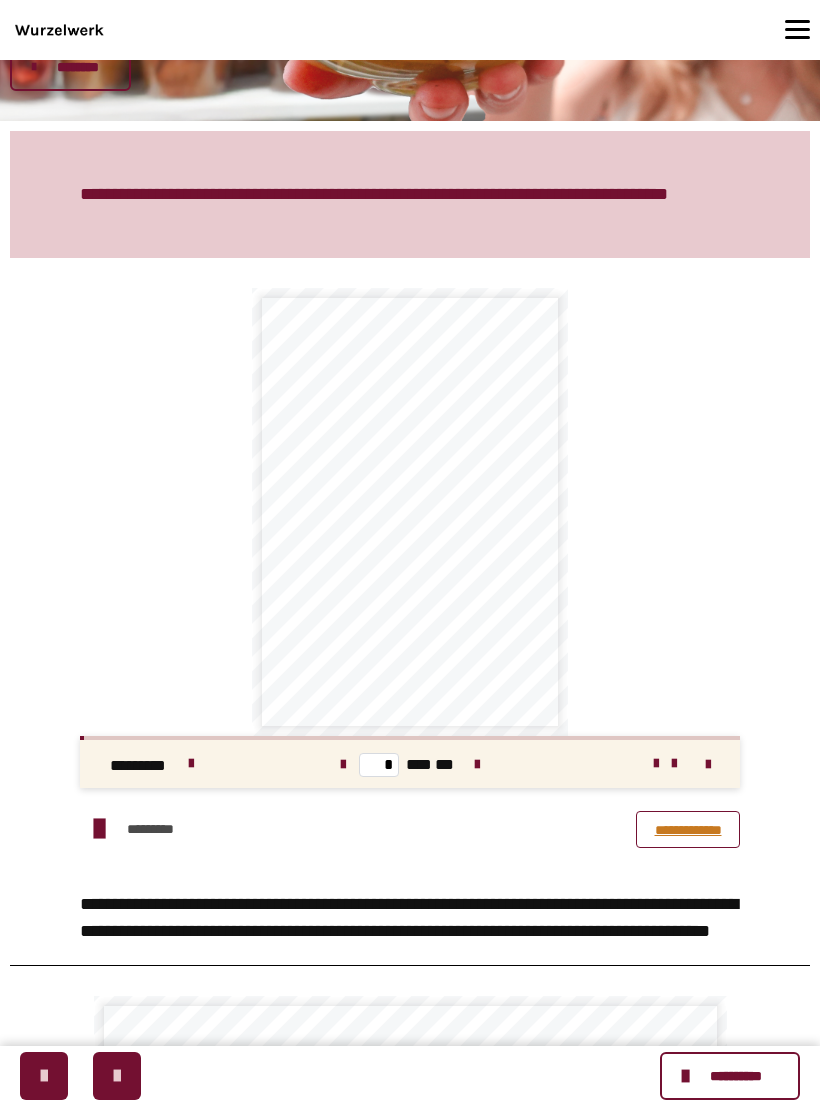 click at bounding box center [708, 765] 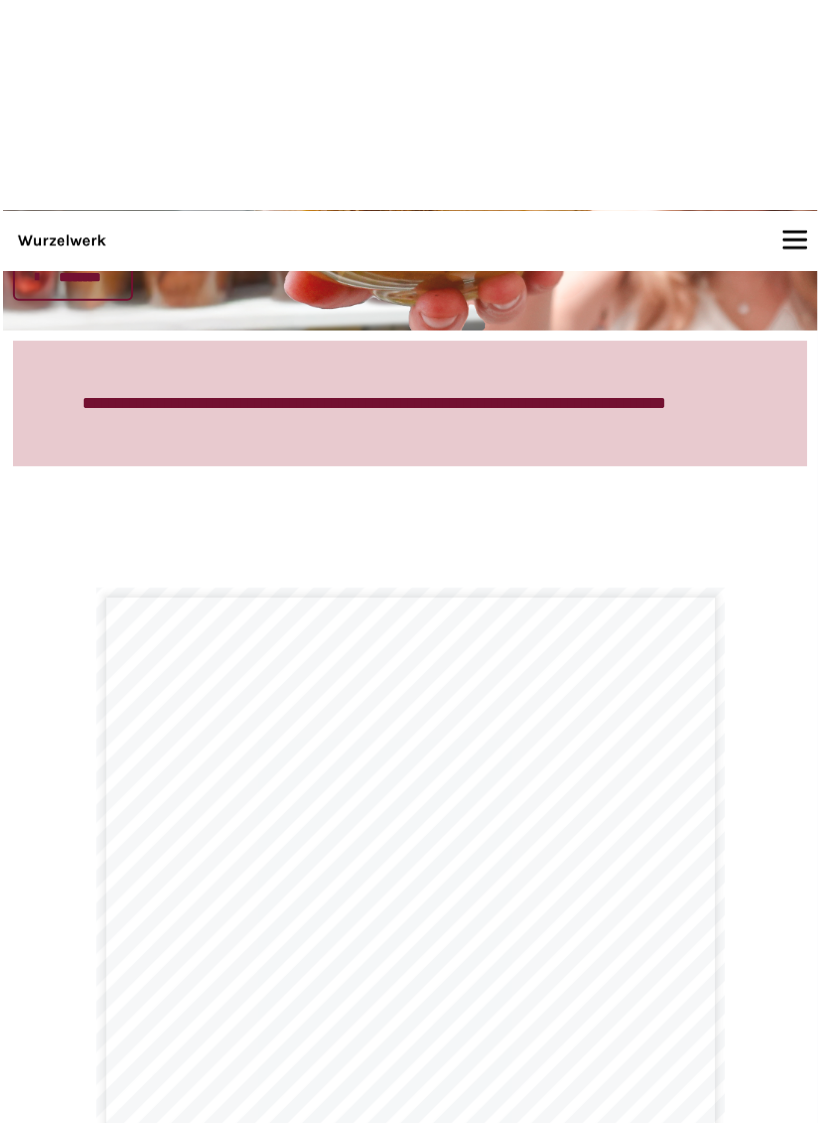 scroll, scrollTop: 24, scrollLeft: 0, axis: vertical 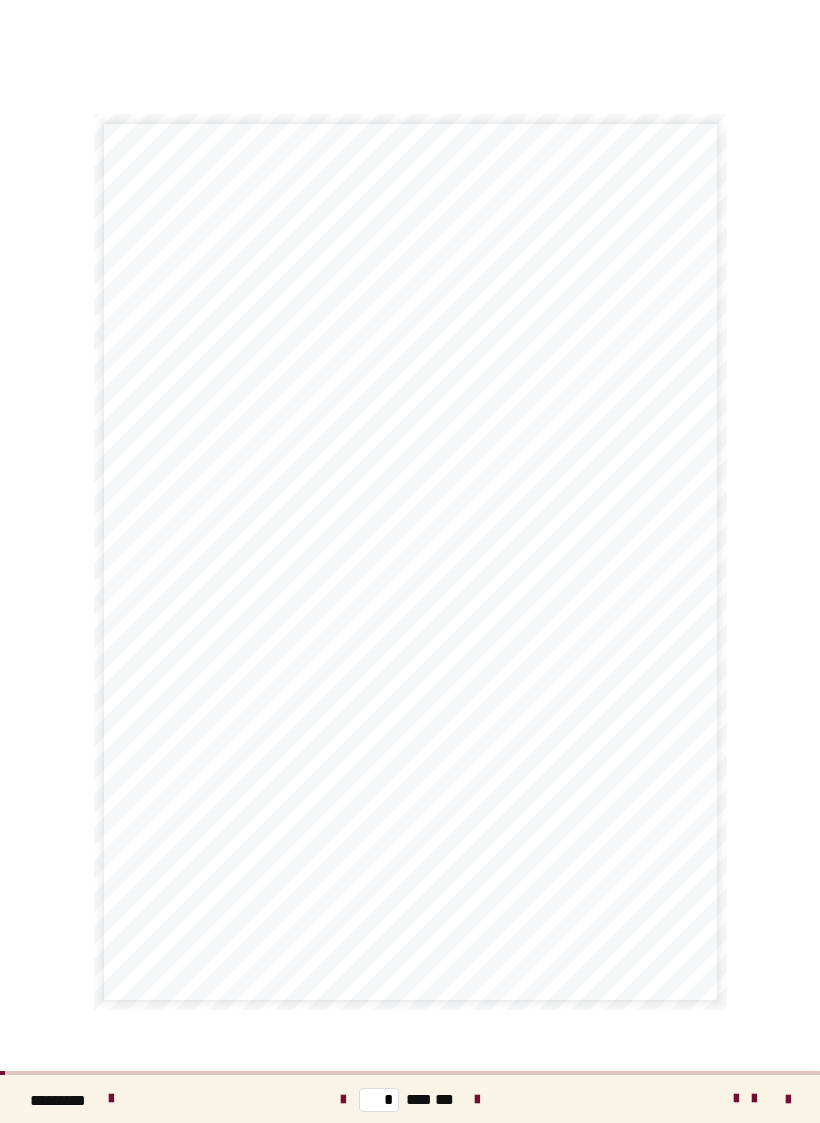click at bounding box center (477, 1099) 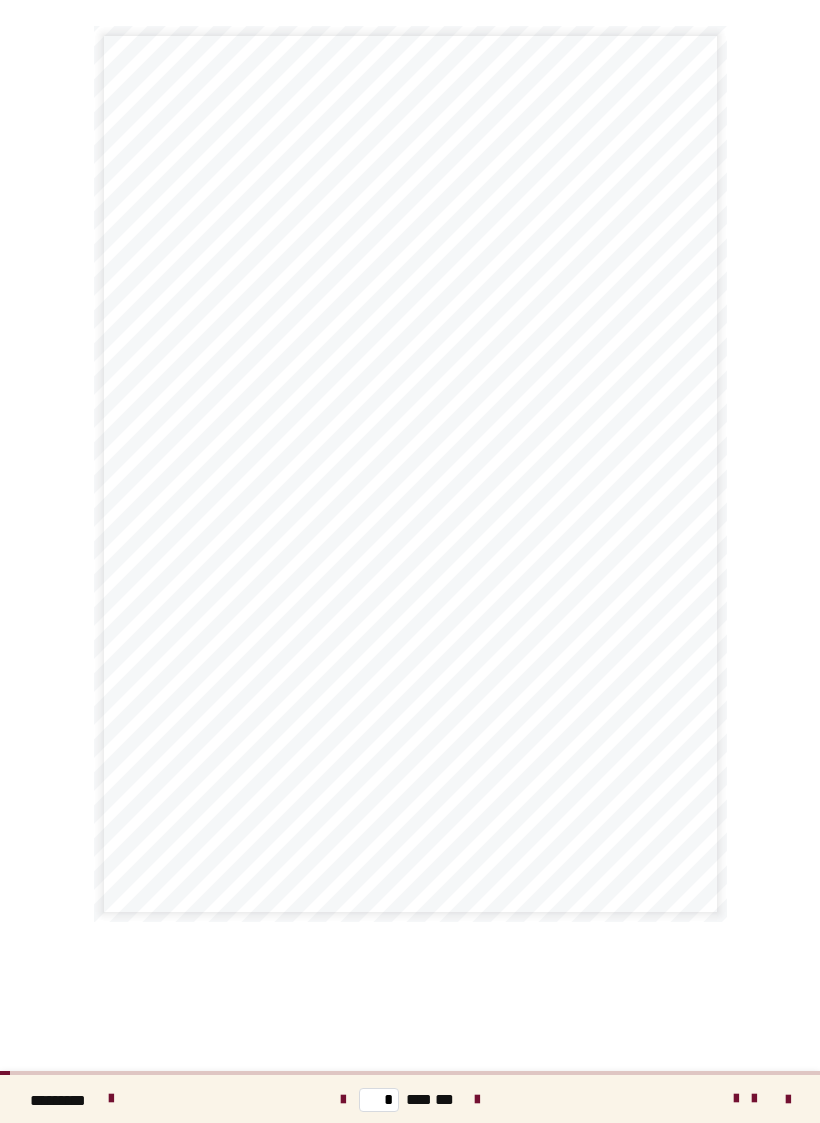 click at bounding box center (477, 1099) 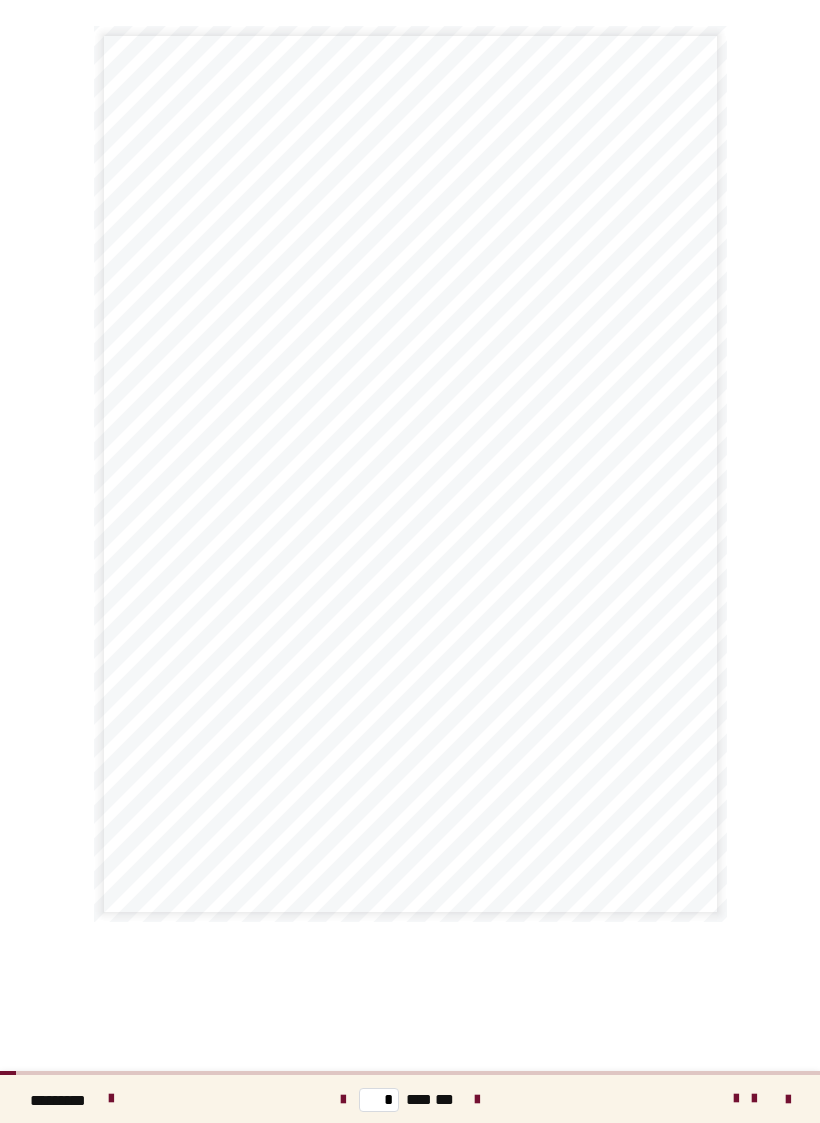 click at bounding box center [477, 1099] 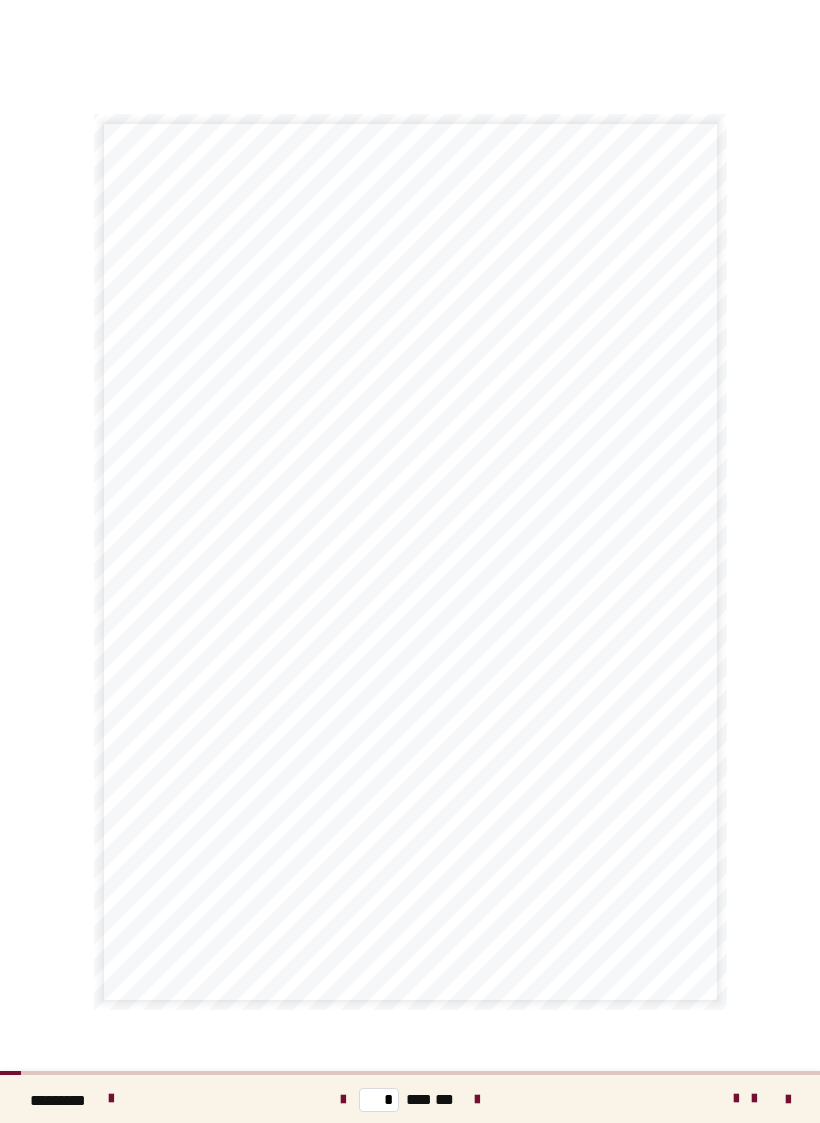 click at bounding box center (477, 1100) 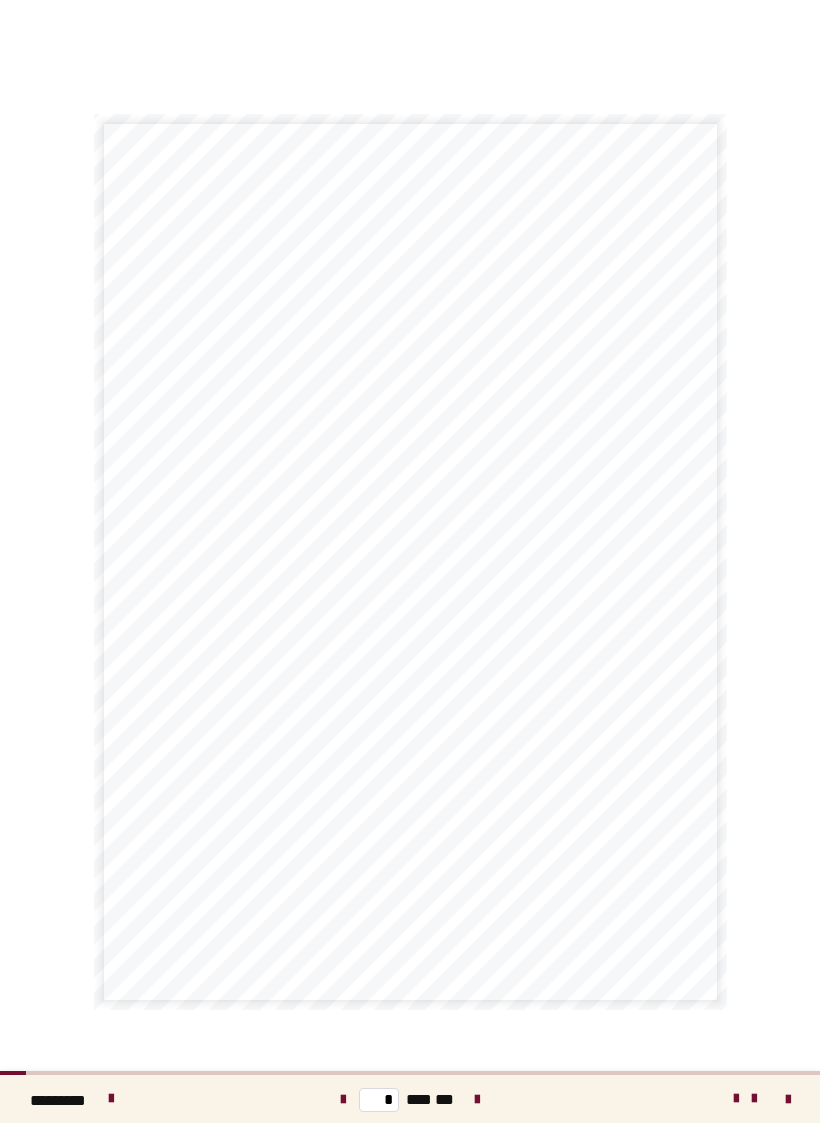 click at bounding box center [477, 1100] 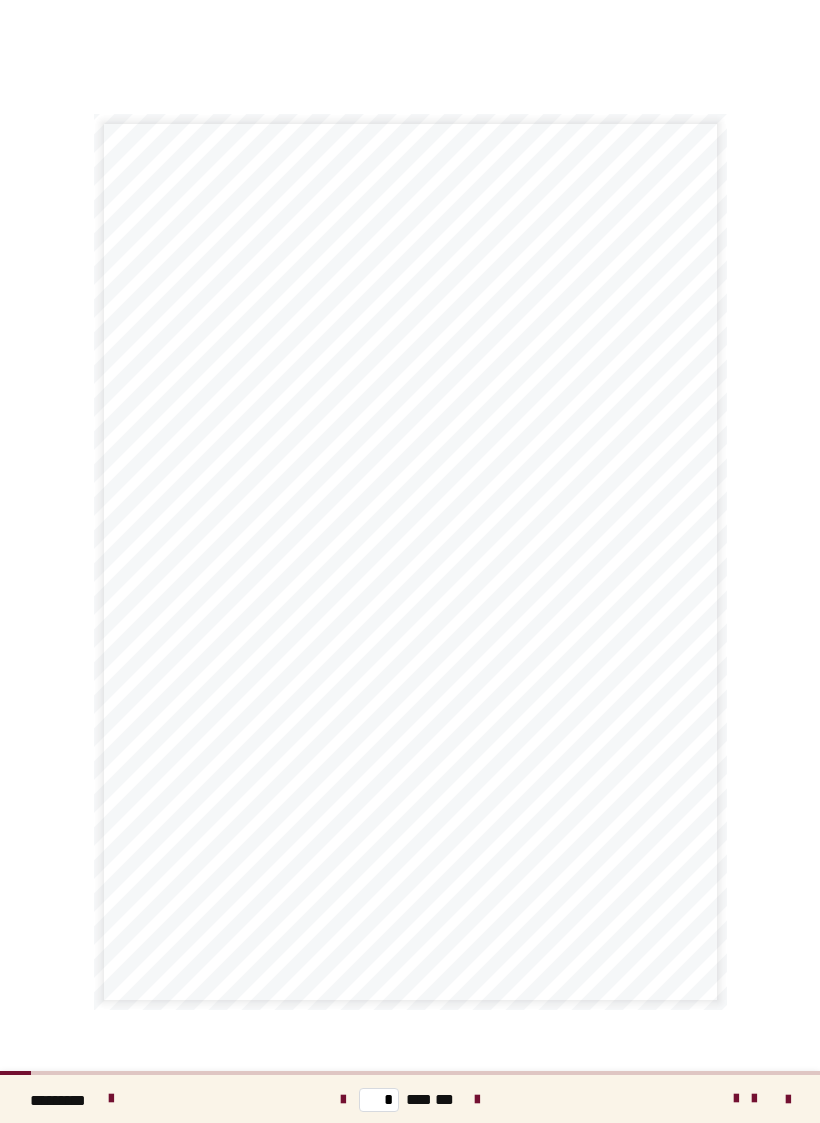 click at bounding box center [477, 1099] 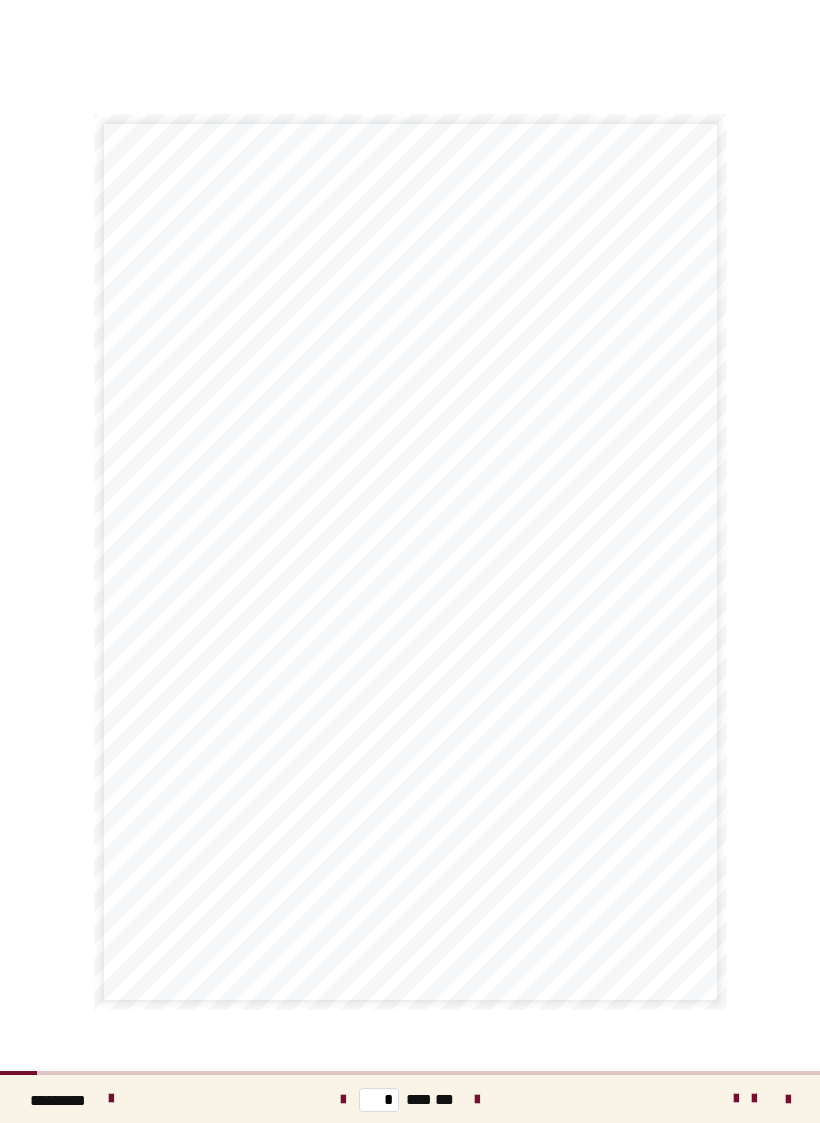 click at bounding box center (477, 1100) 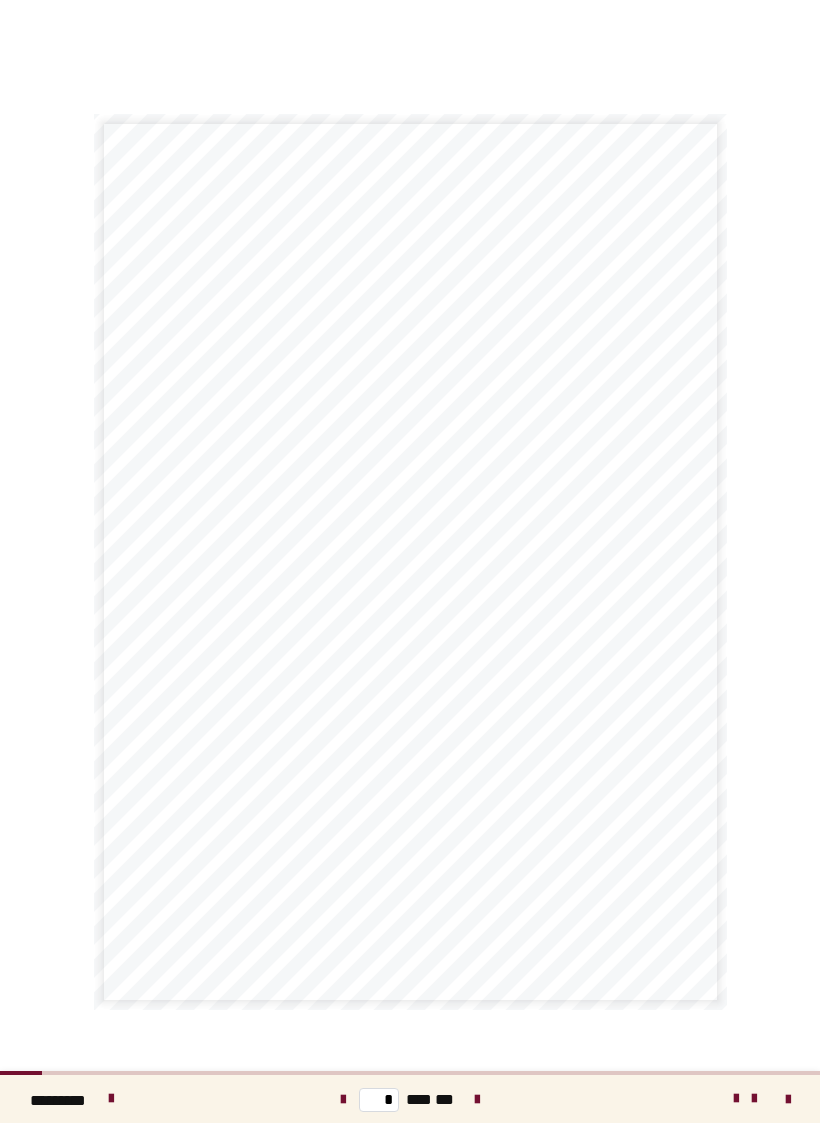 click at bounding box center [343, 1099] 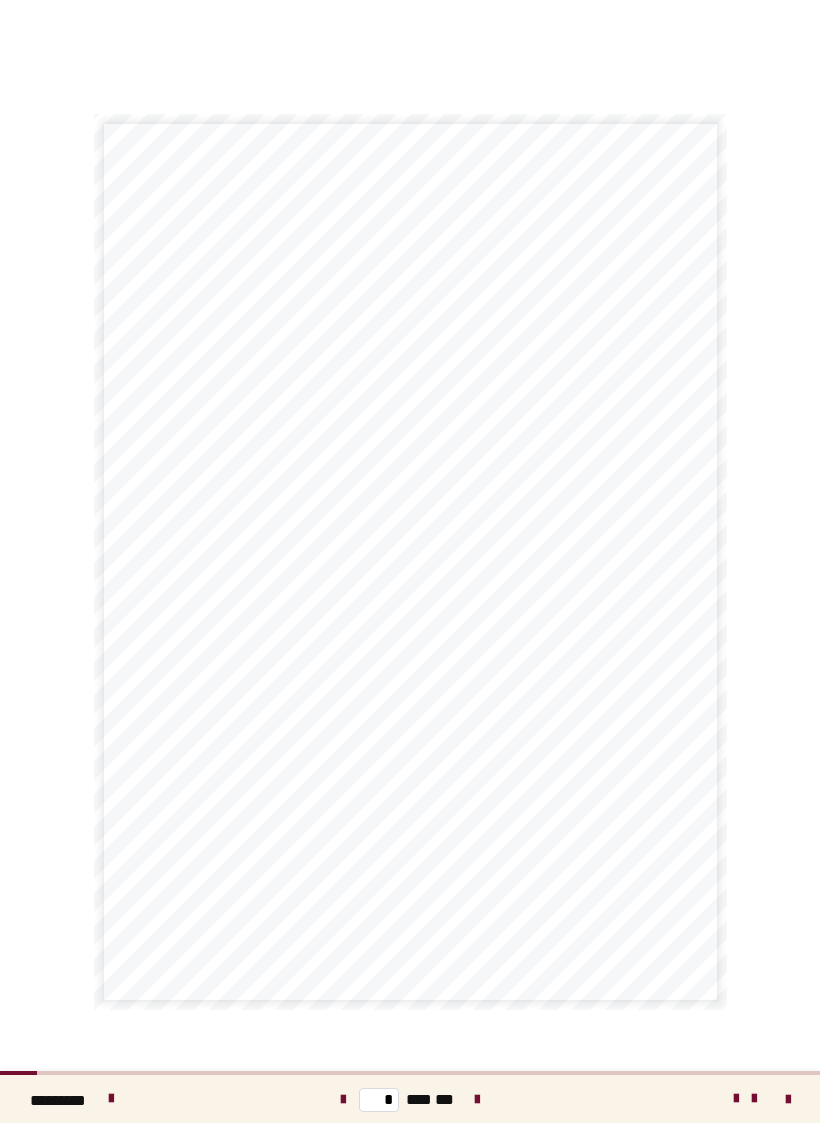 click at bounding box center [343, 1100] 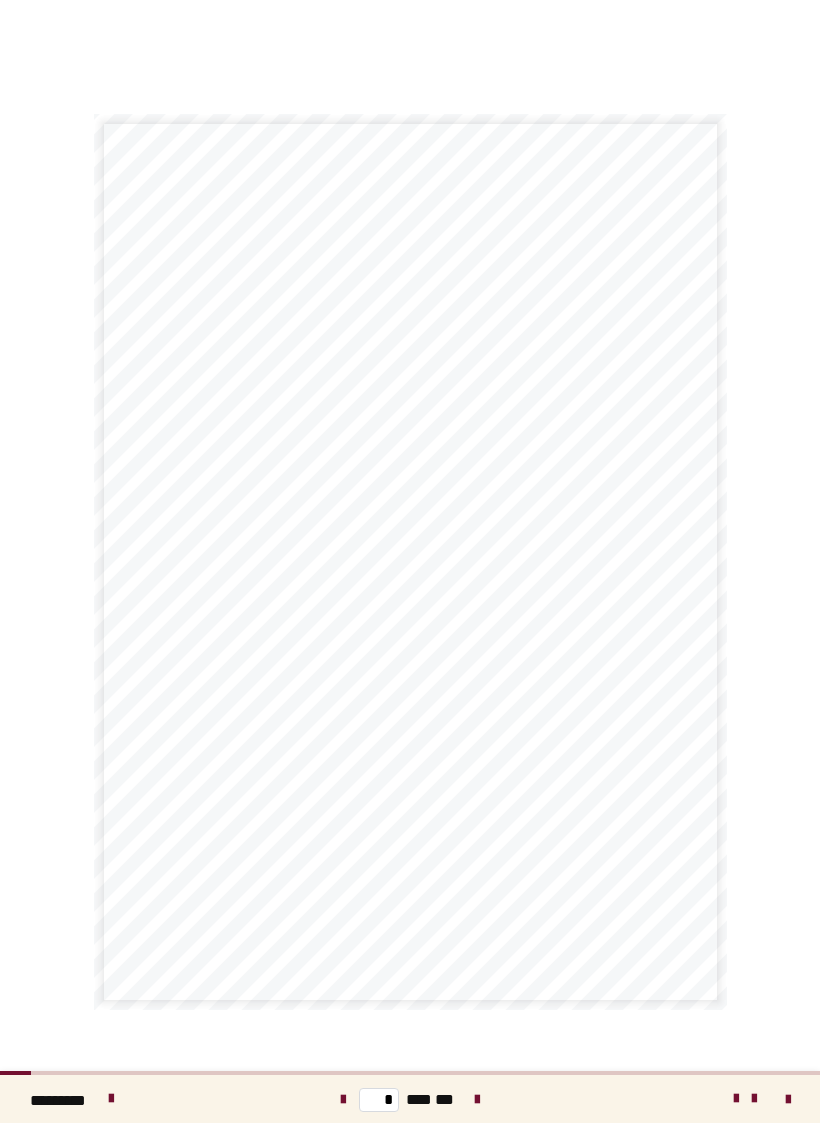 click at bounding box center [477, 1099] 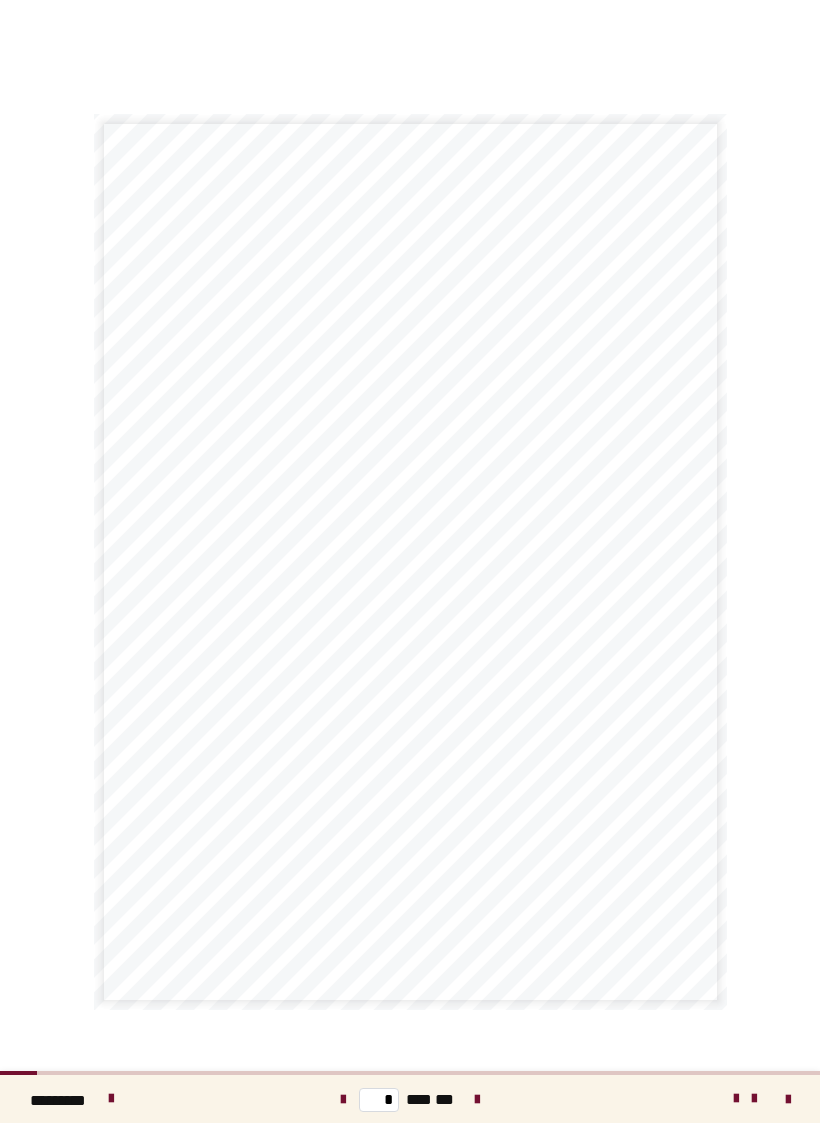 click at bounding box center [477, 1100] 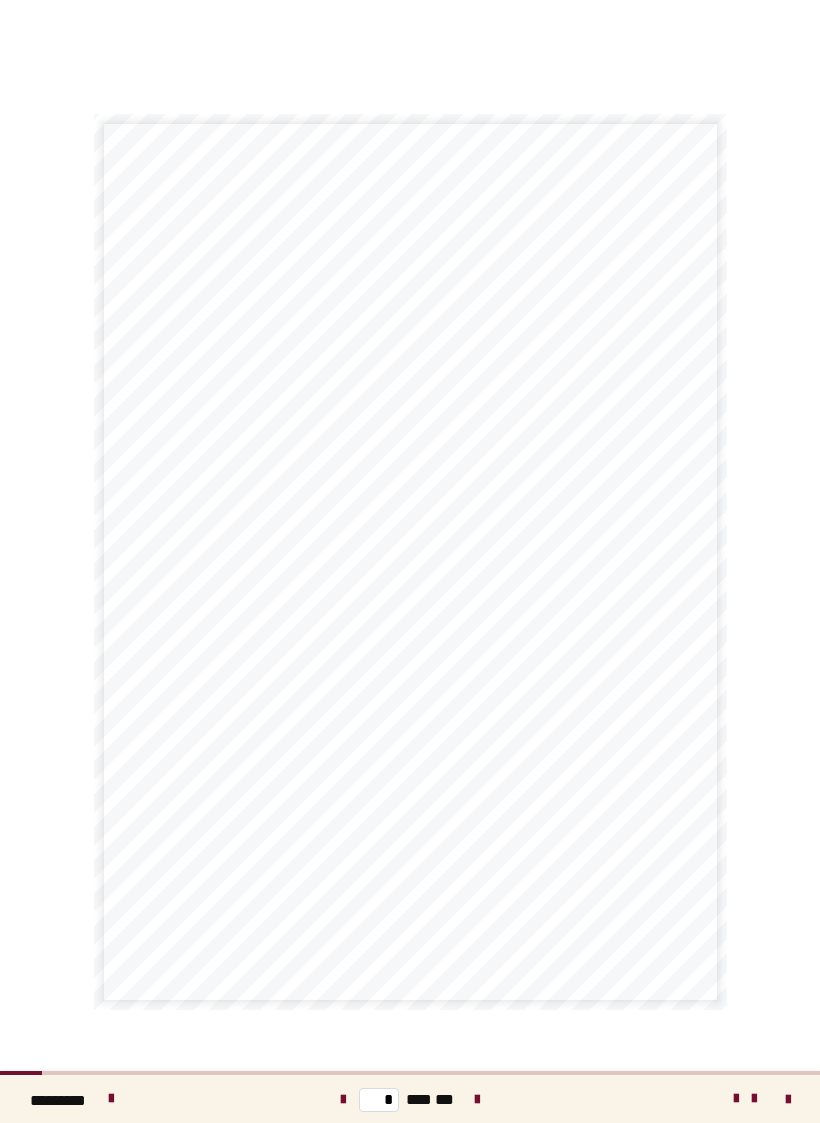 click at bounding box center [477, 1100] 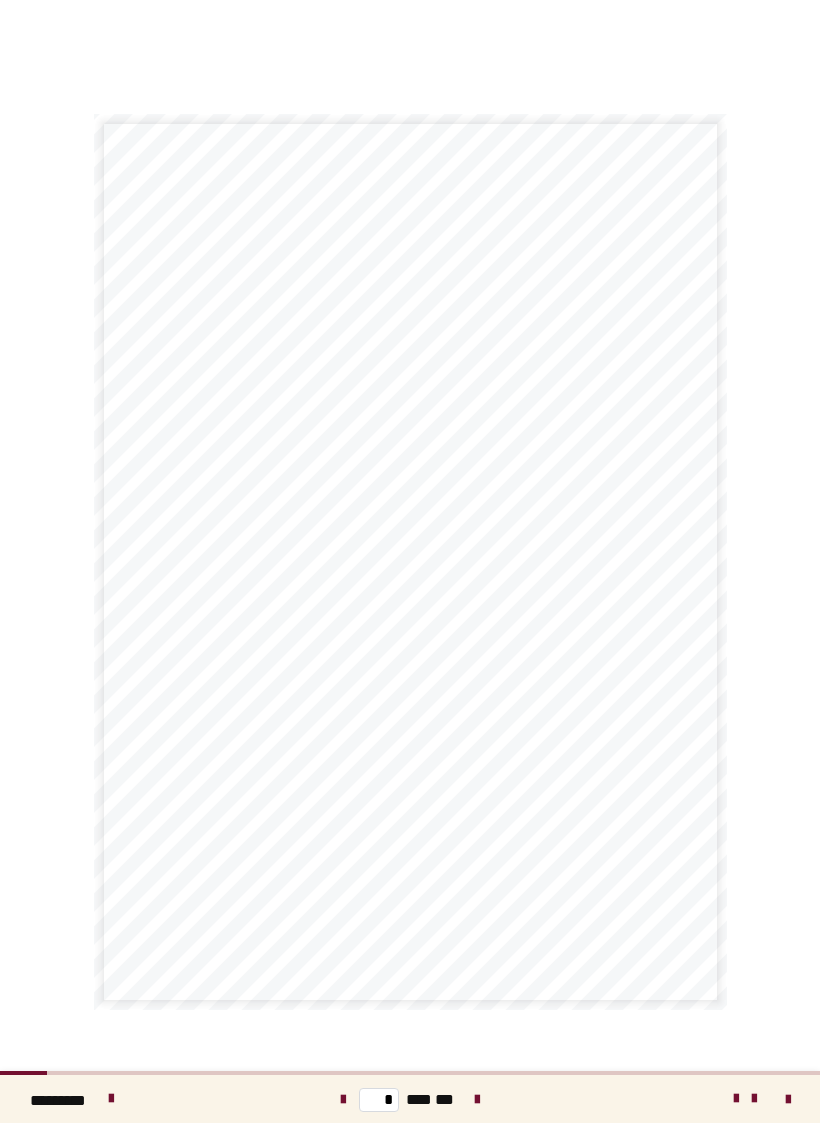 click at bounding box center [477, 1100] 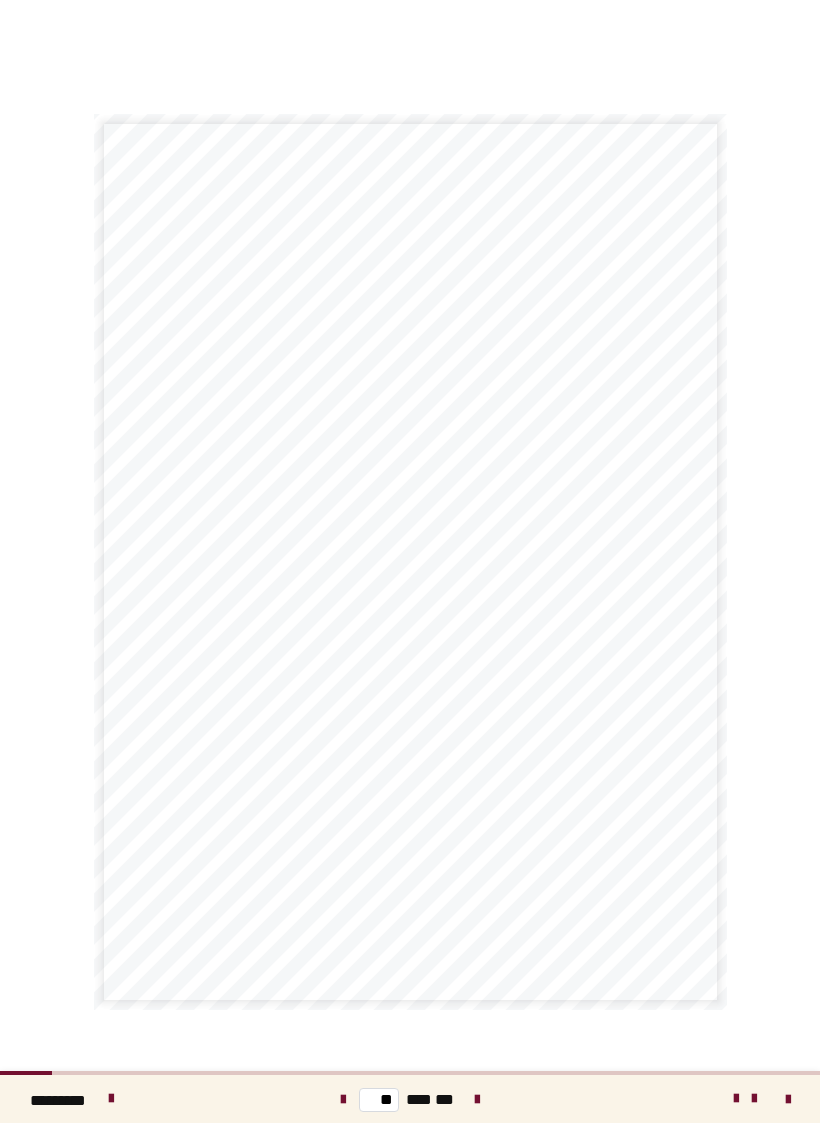 click at bounding box center [477, 1099] 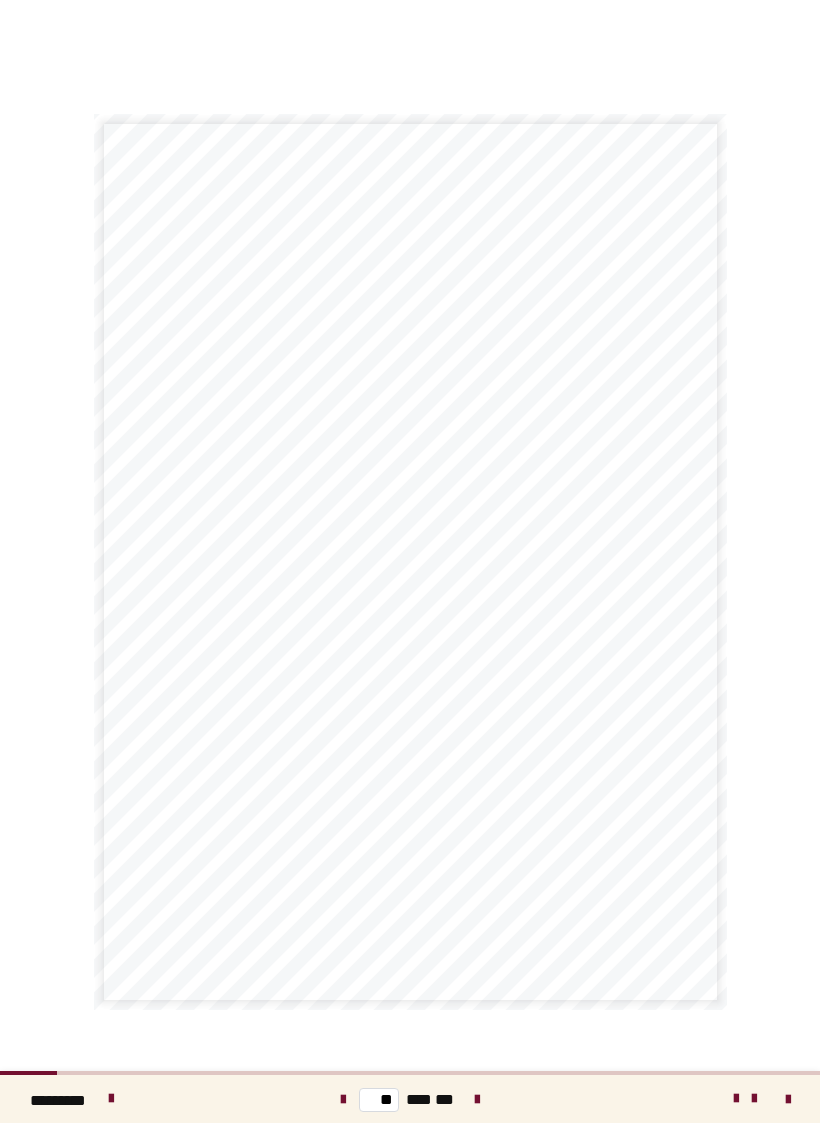 click at bounding box center [477, 1100] 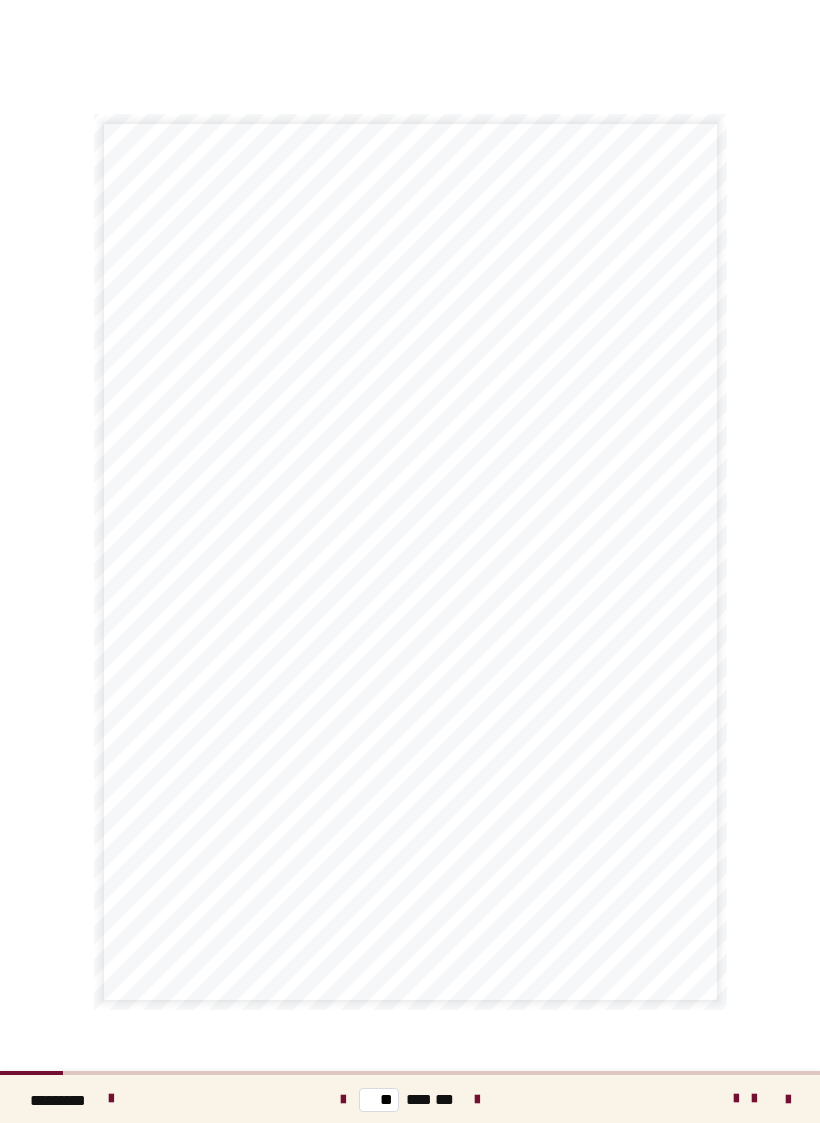 click at bounding box center [477, 1100] 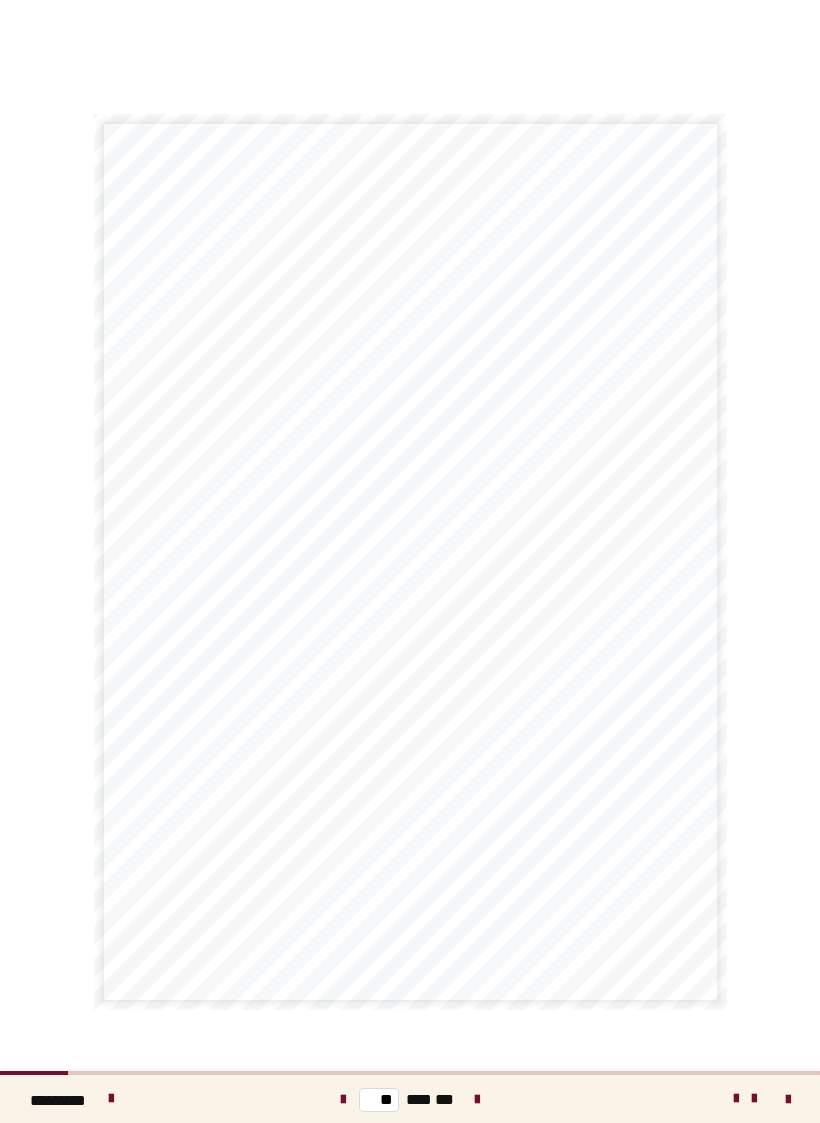 click at bounding box center [477, 1100] 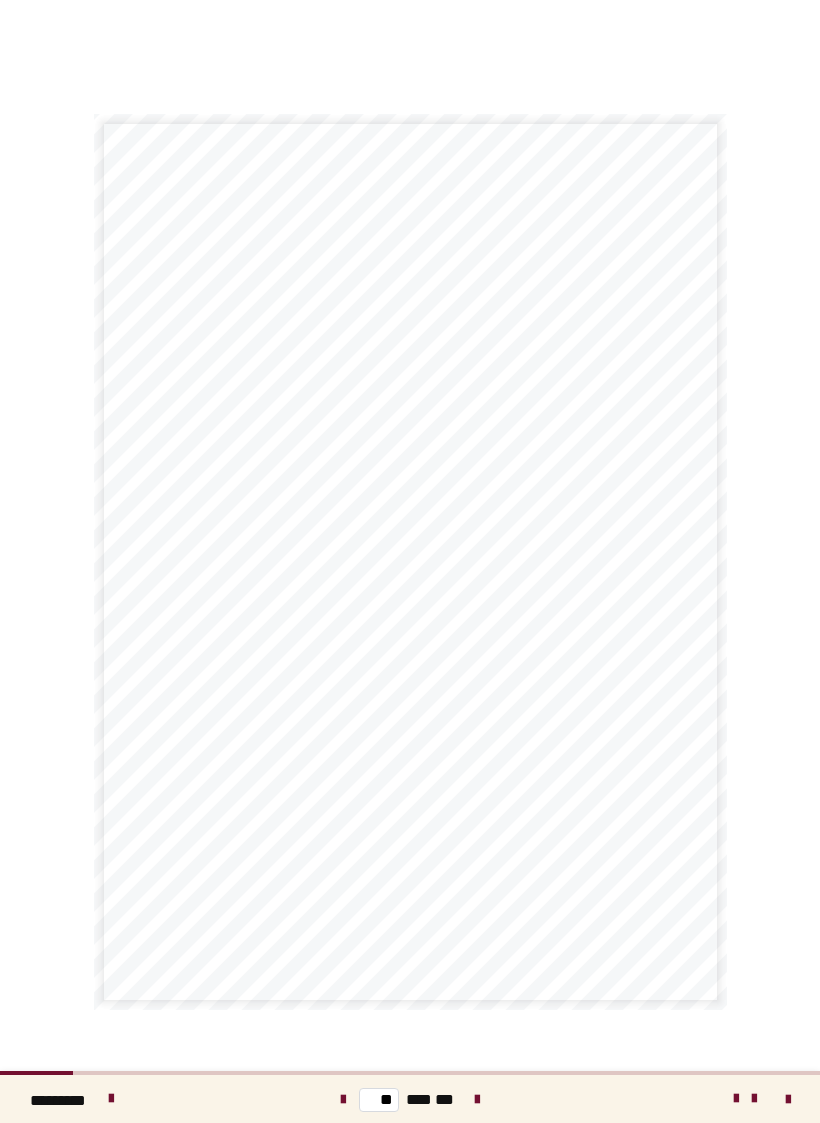 click at bounding box center [477, 1100] 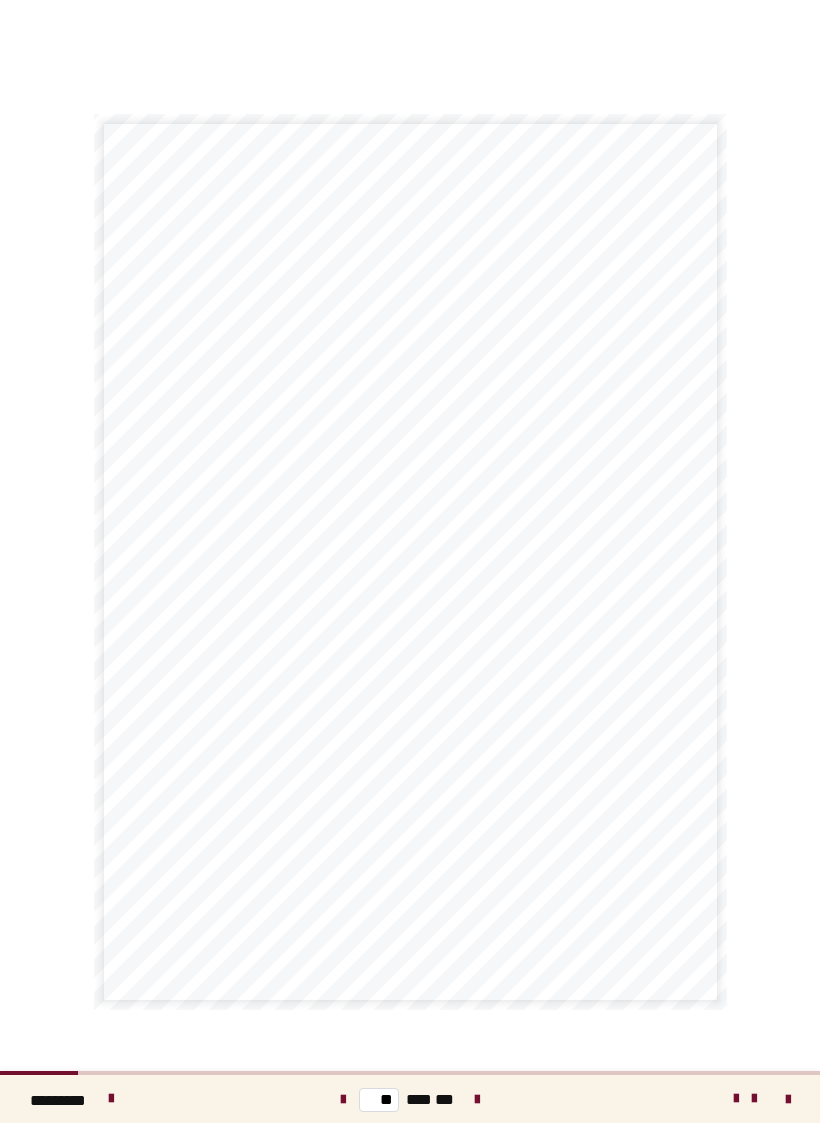 click at bounding box center [477, 1100] 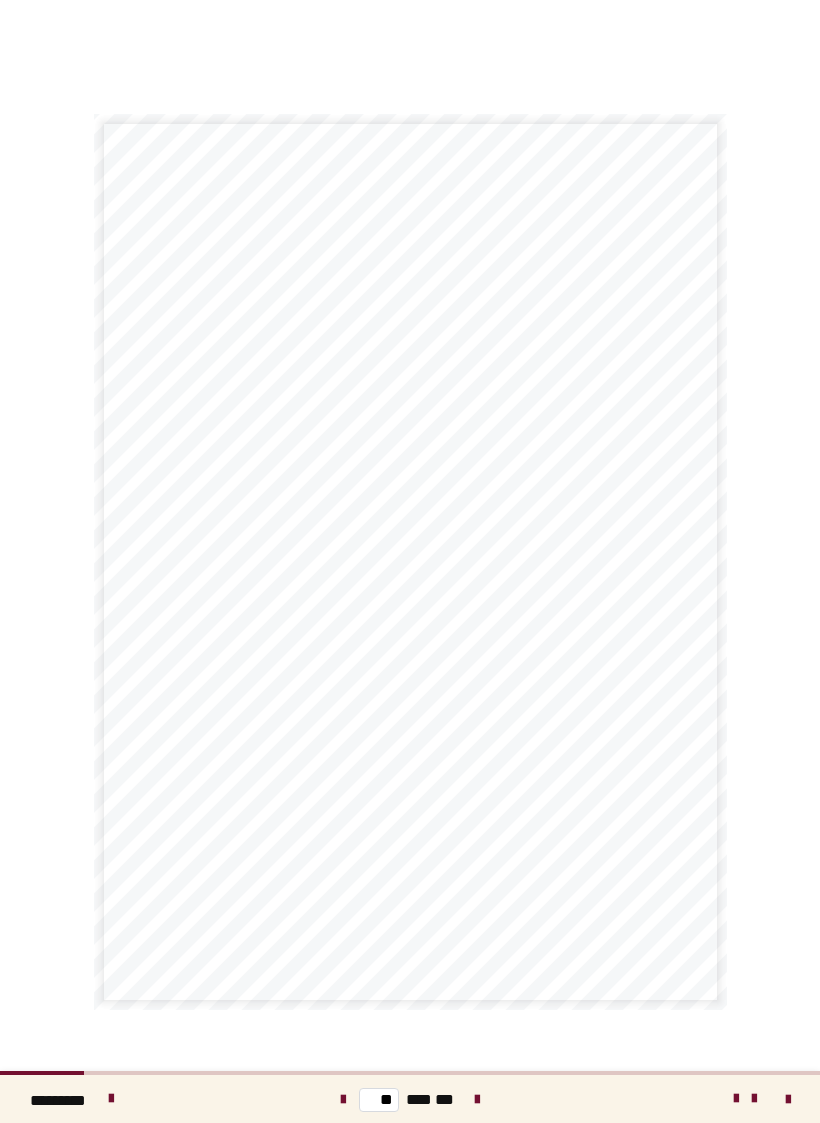 click at bounding box center (477, 1100) 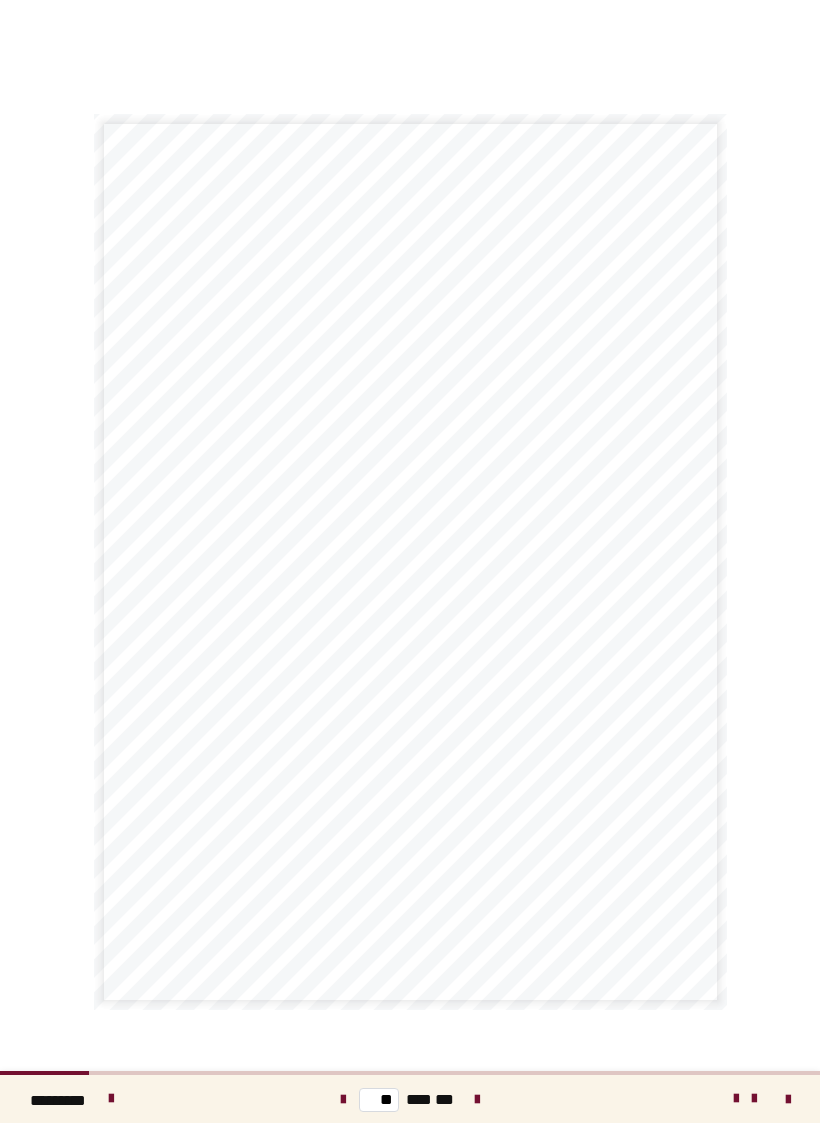 click at bounding box center (477, 1100) 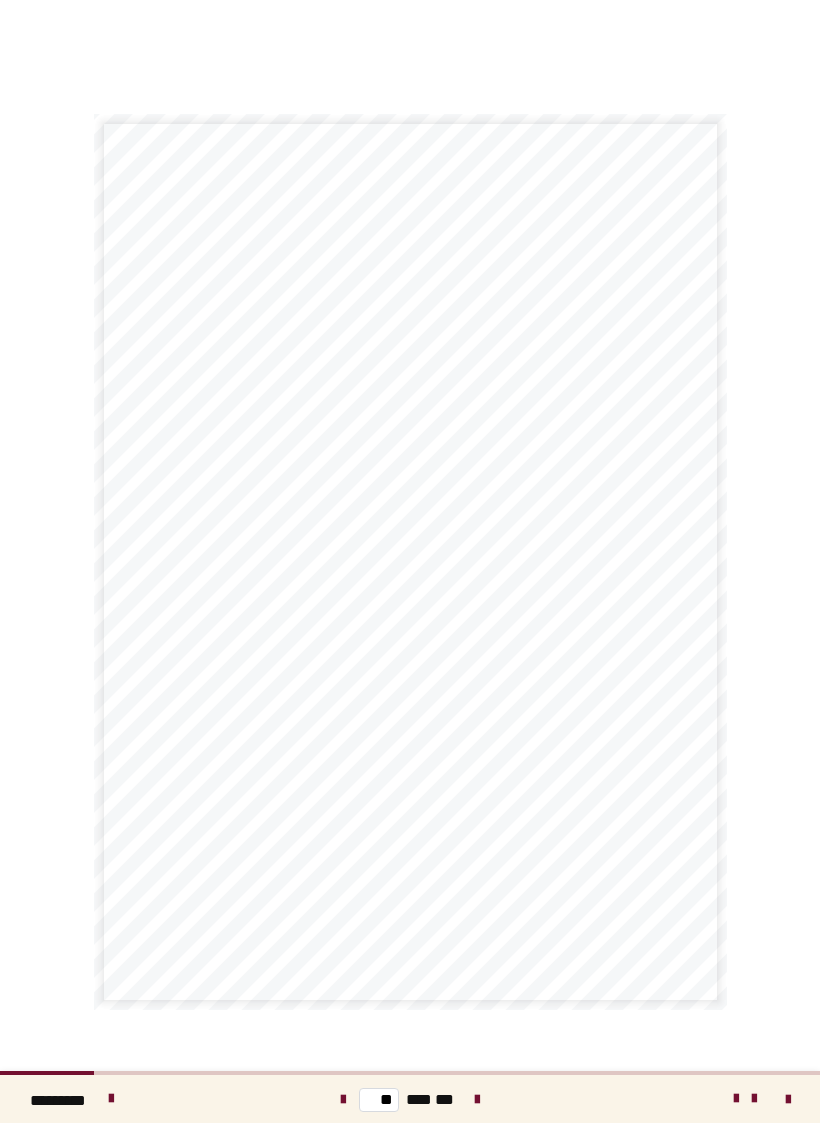 click at bounding box center (477, 1100) 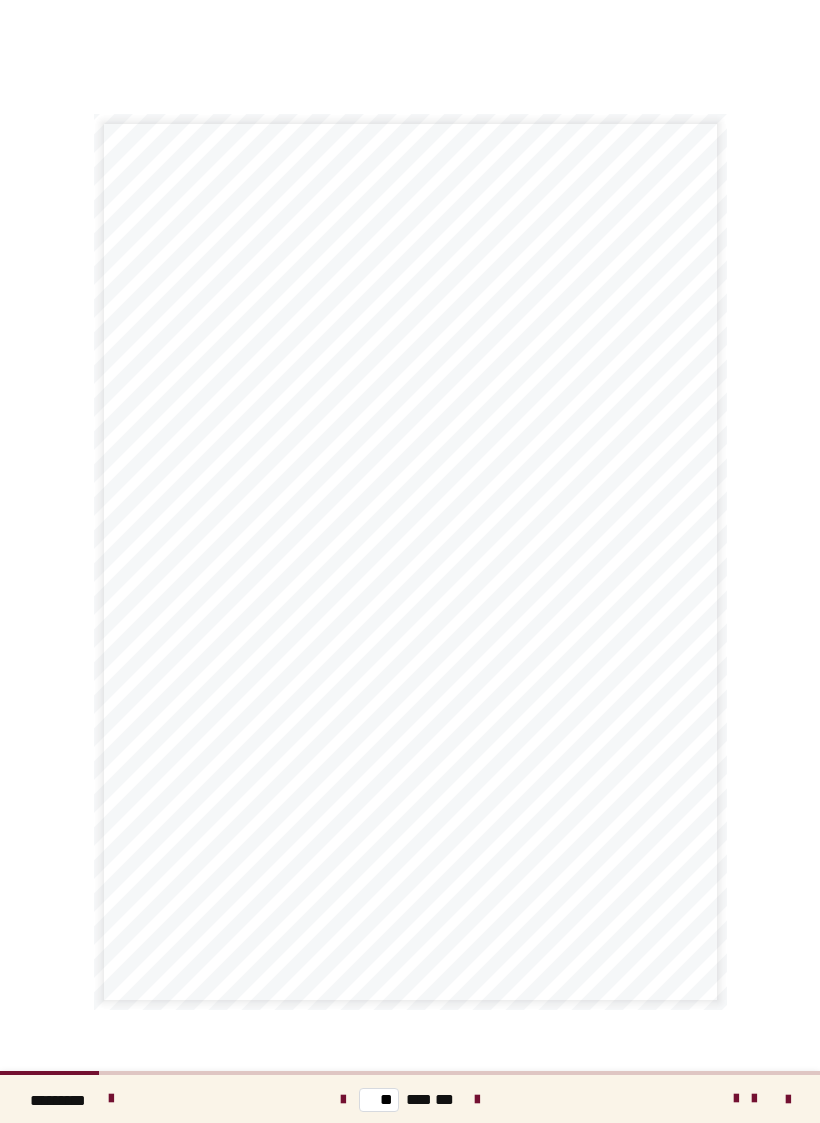 click at bounding box center (477, 1100) 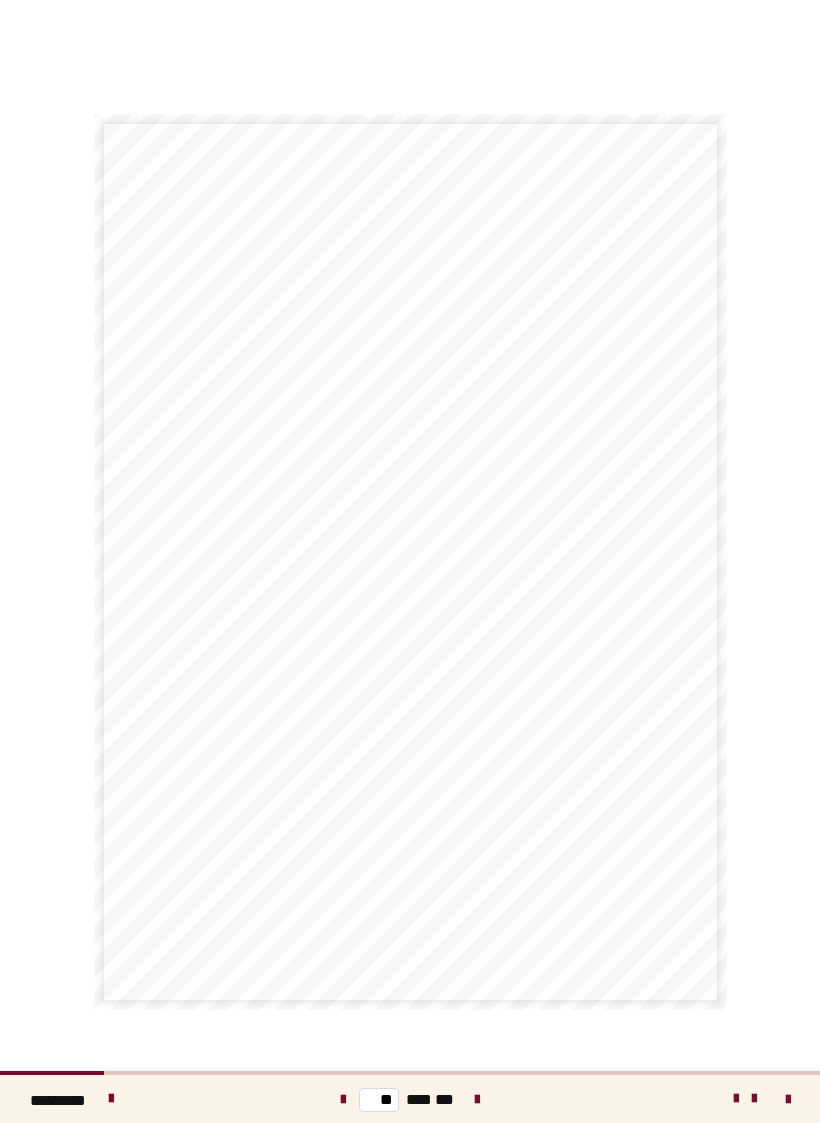 click at bounding box center [477, 1100] 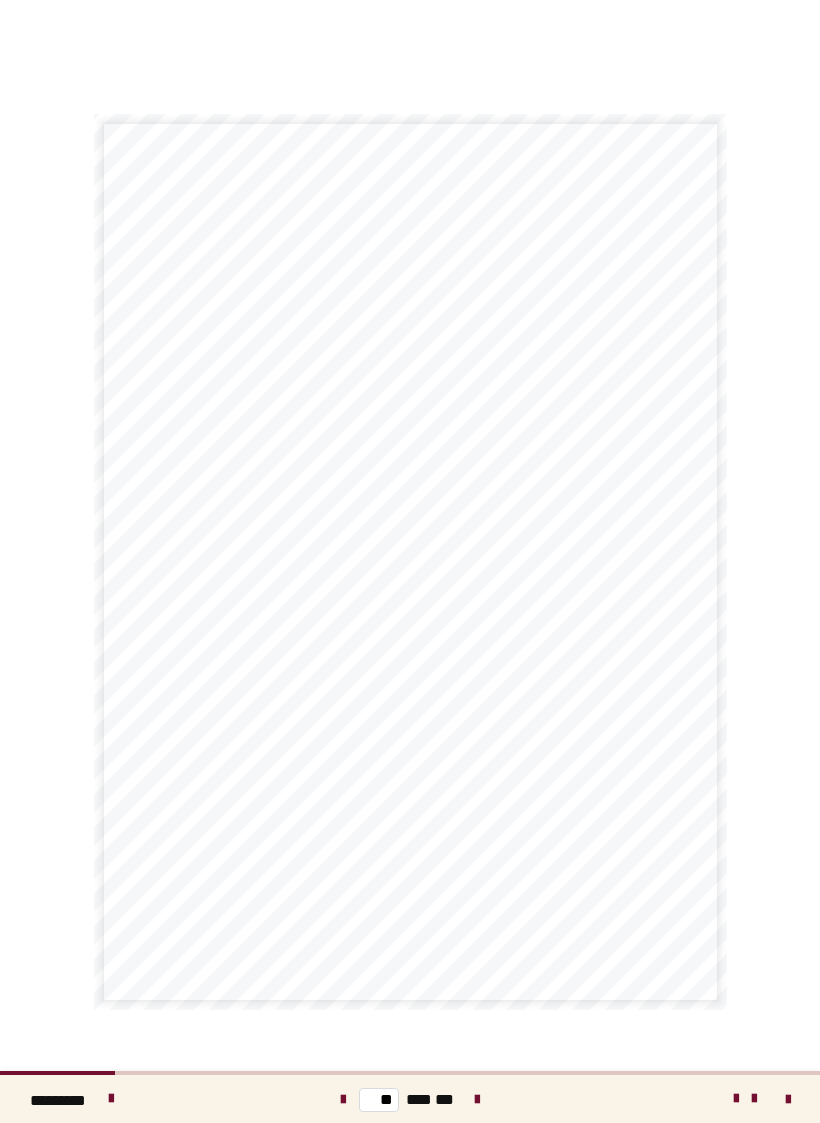 click at bounding box center [477, 1100] 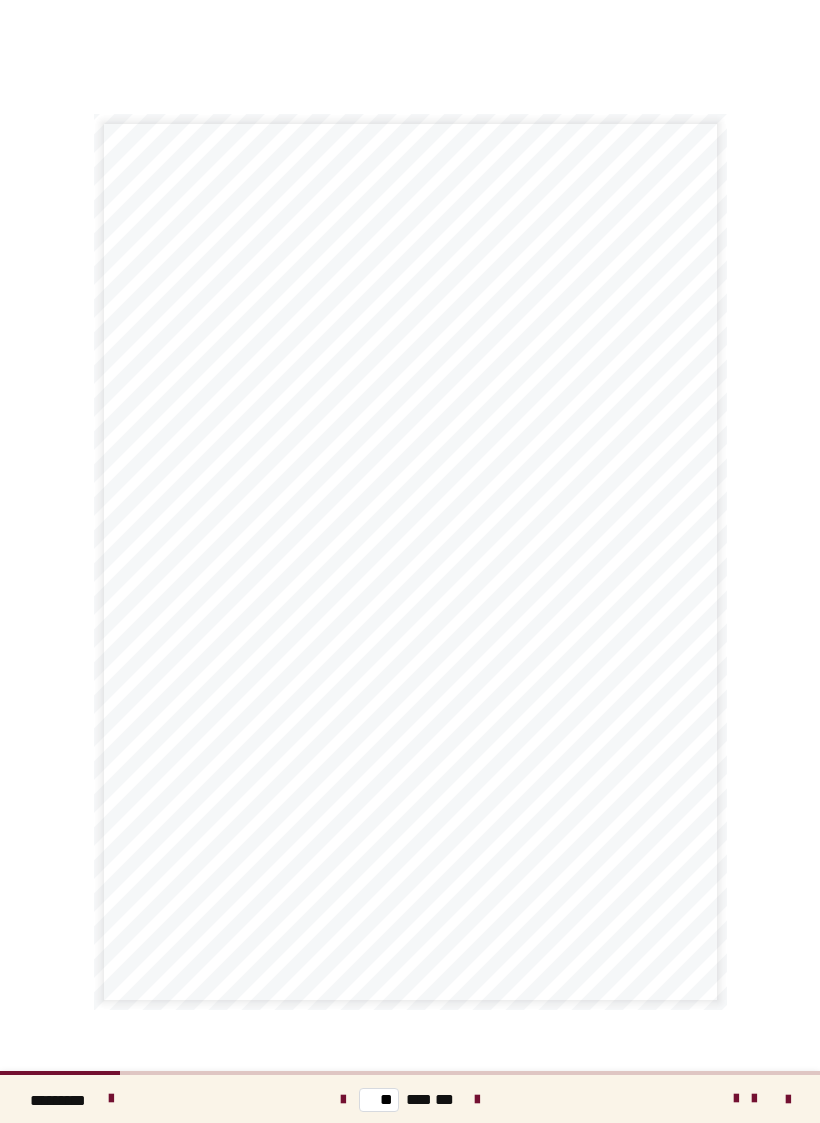 click at bounding box center [477, 1100] 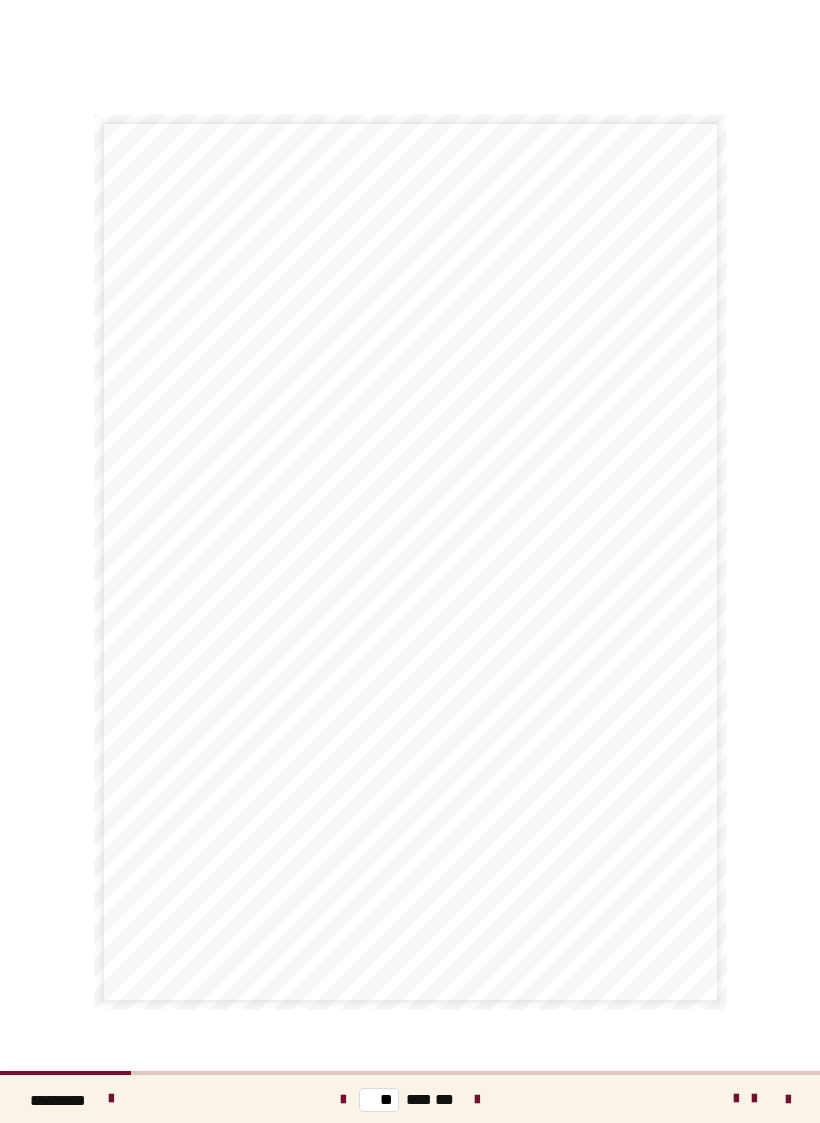 click at bounding box center [477, 1100] 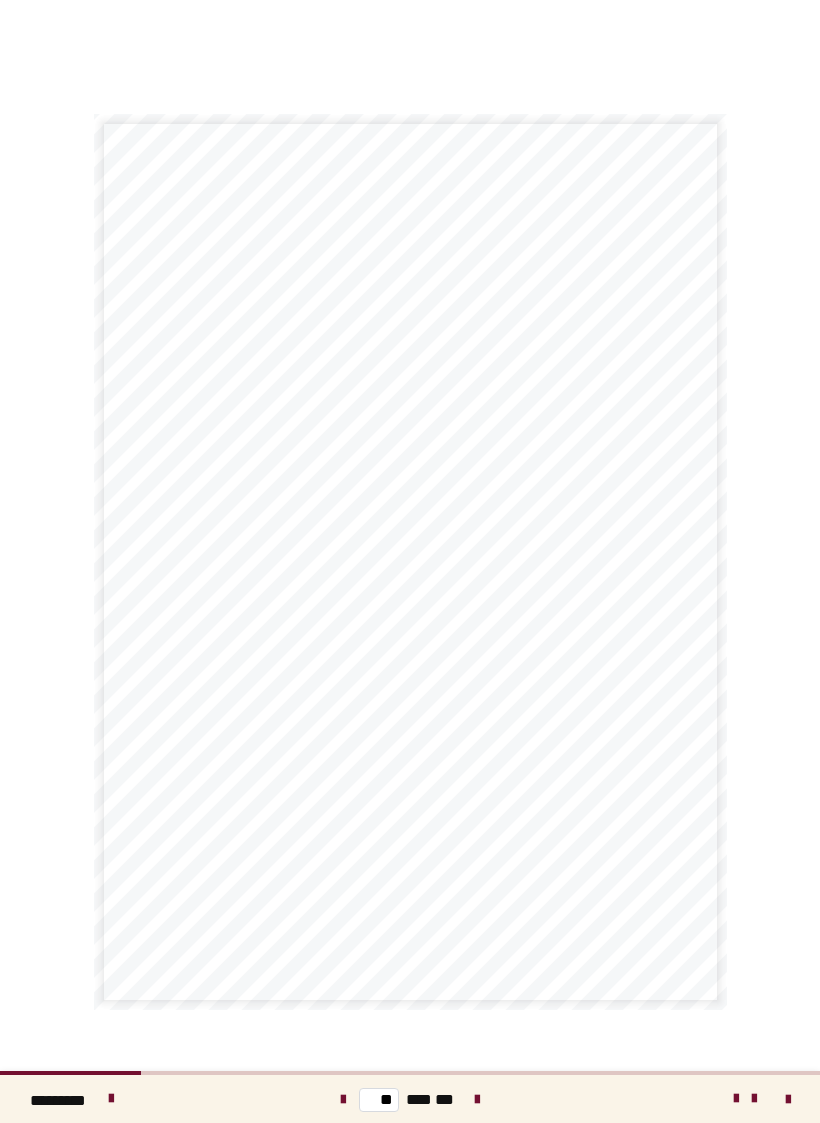 click at bounding box center [477, 1100] 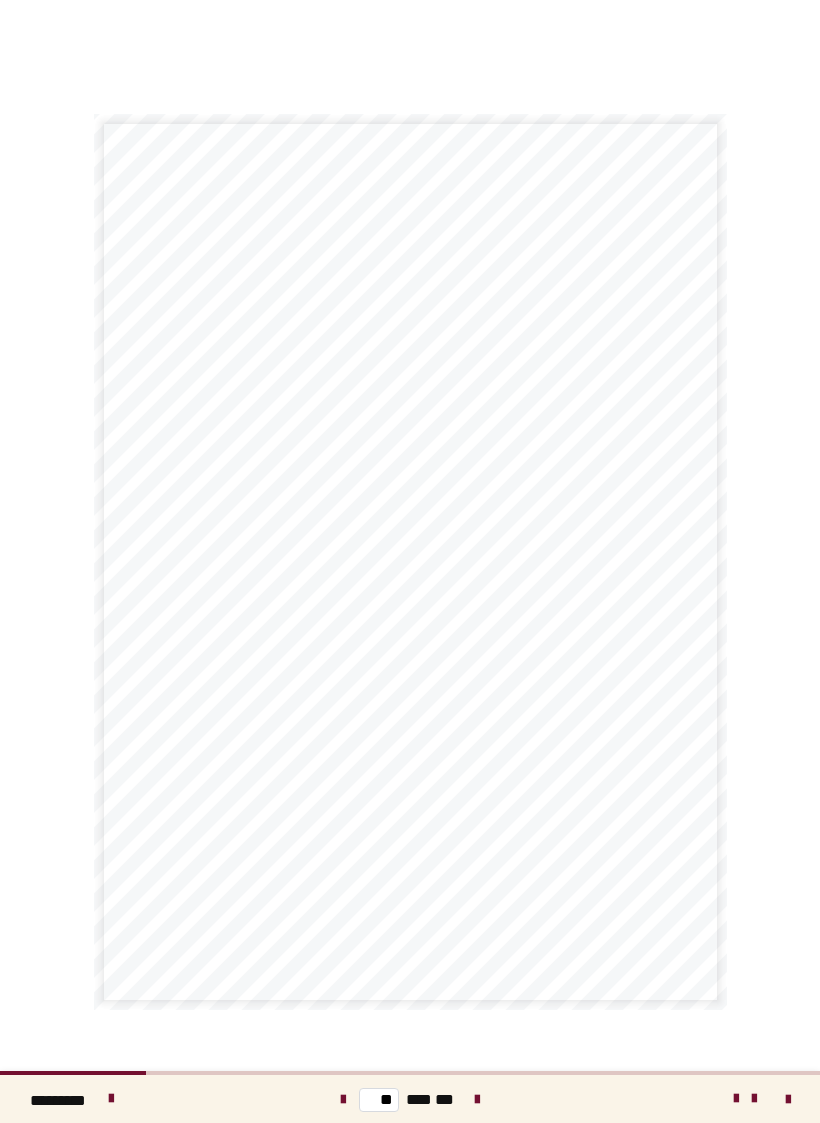 click at bounding box center [477, 1100] 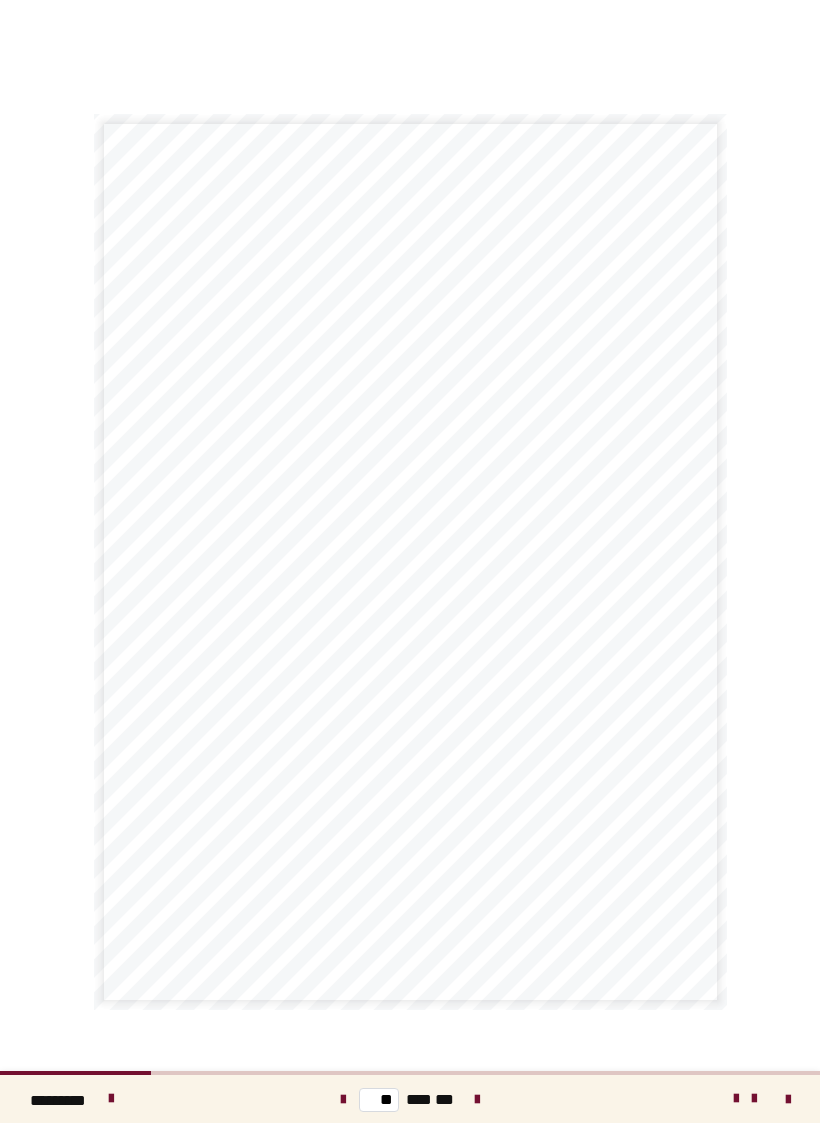 click on "** *** ***" at bounding box center [410, 1099] 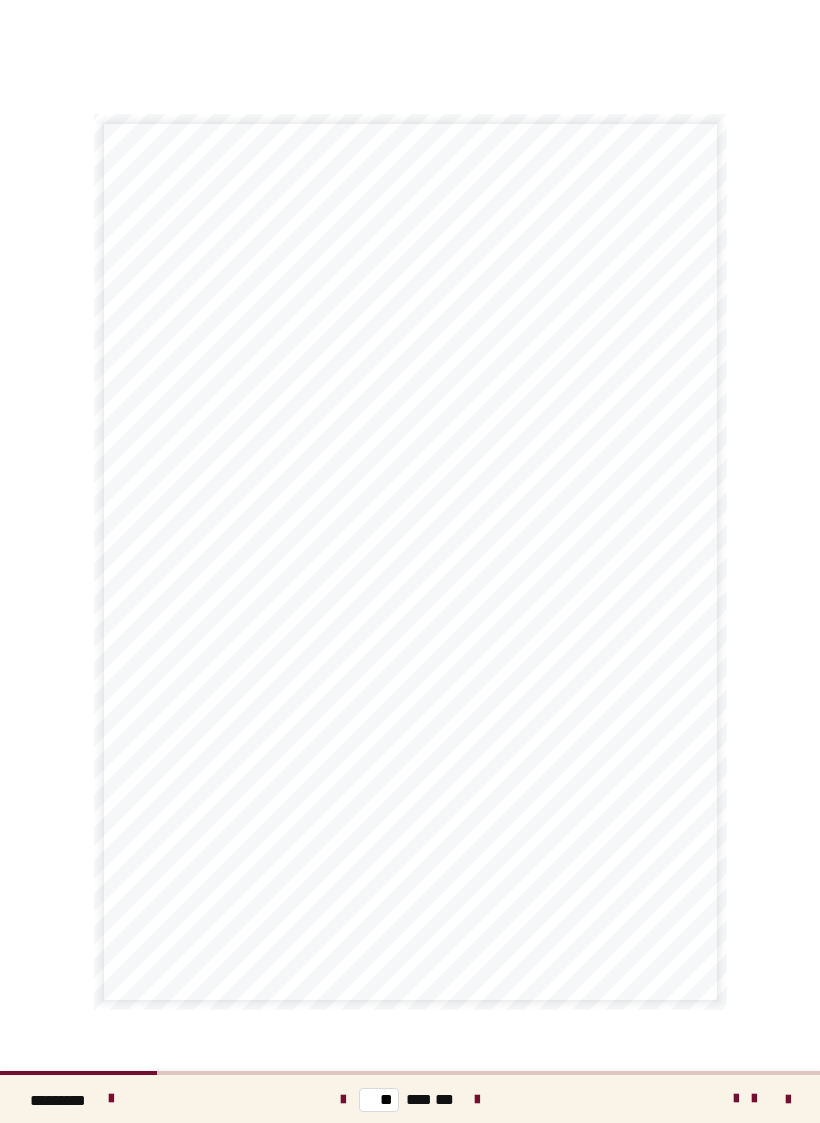 click at bounding box center [477, 1100] 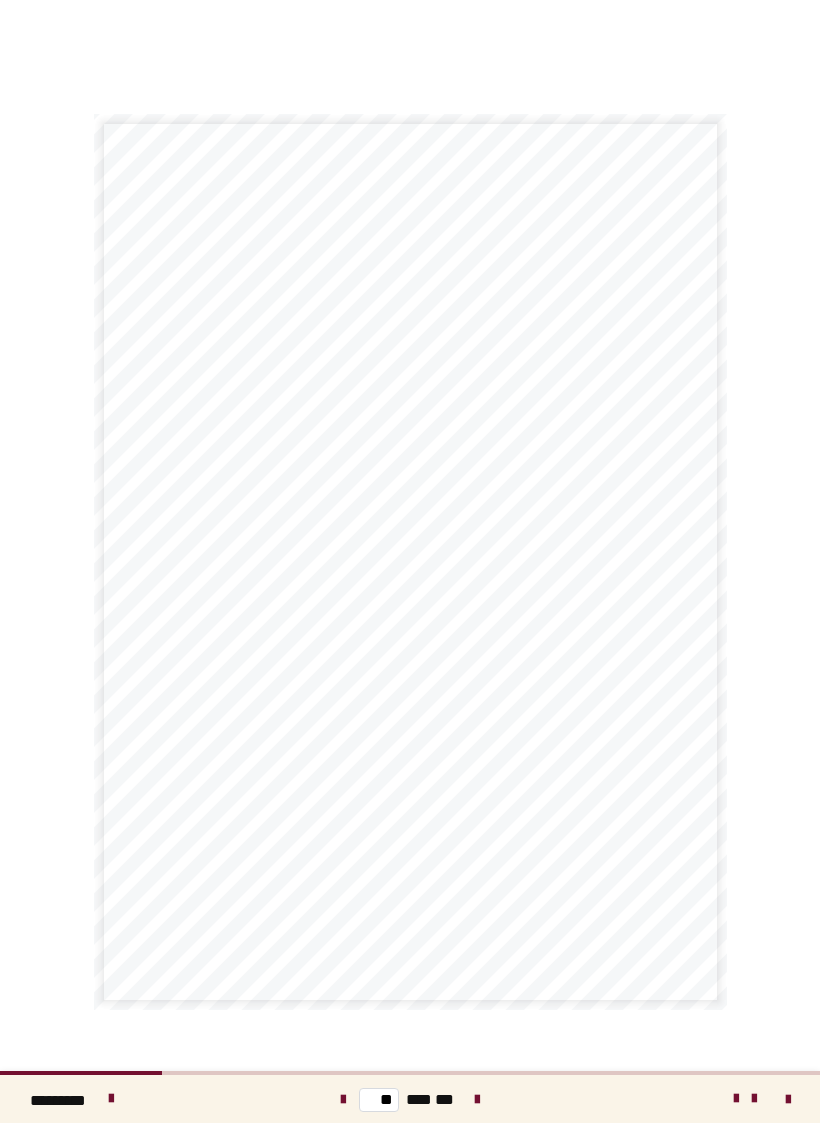 click at bounding box center (477, 1100) 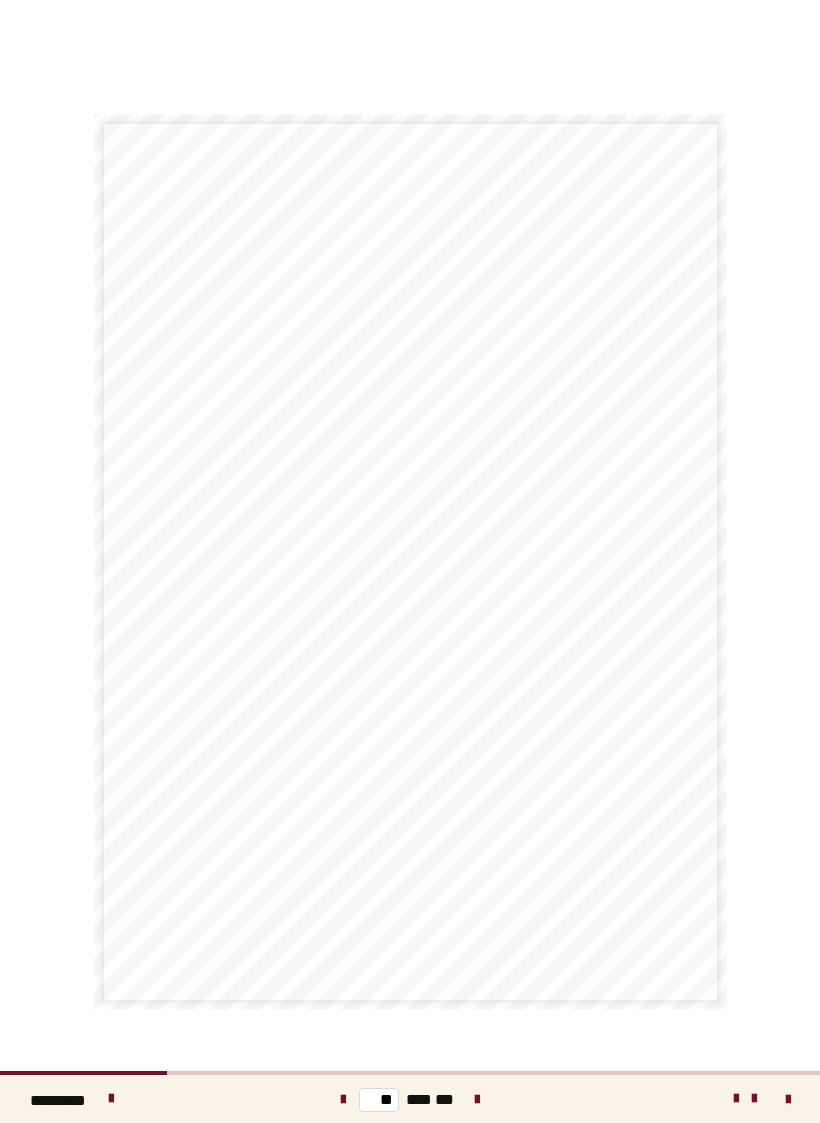 click at bounding box center (477, 1100) 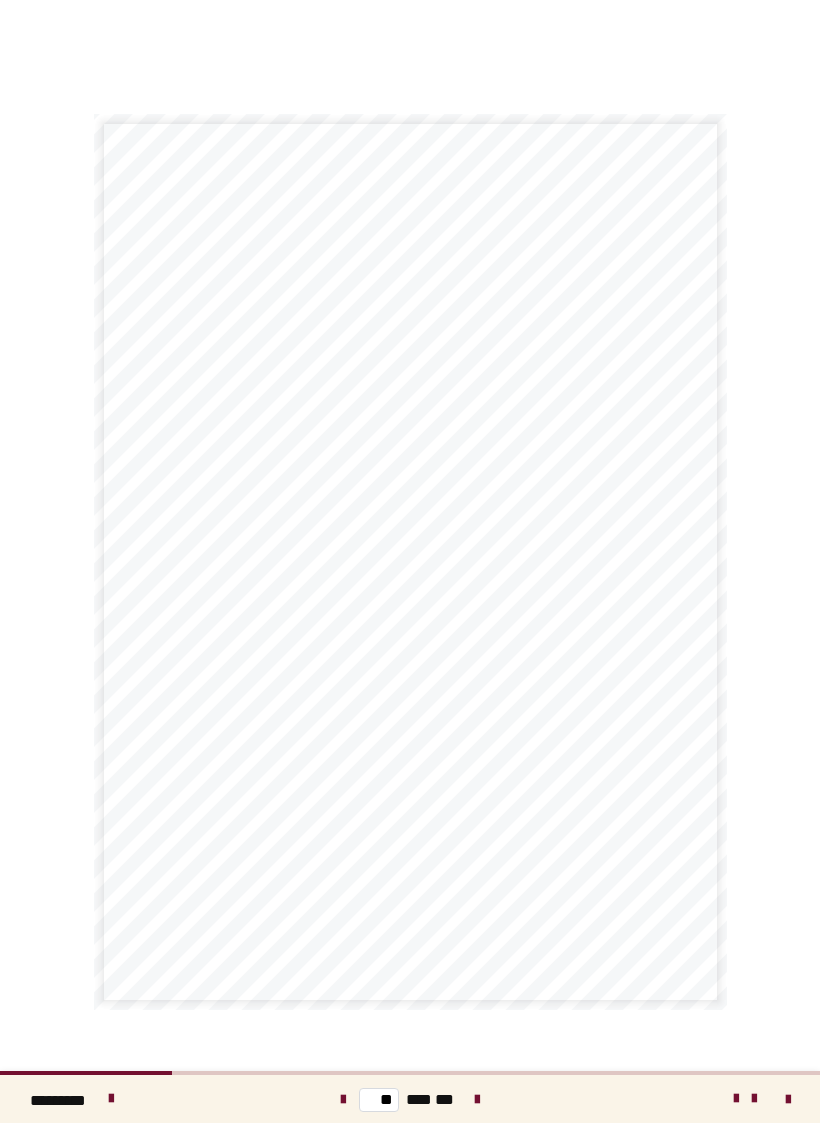 click at bounding box center [477, 1100] 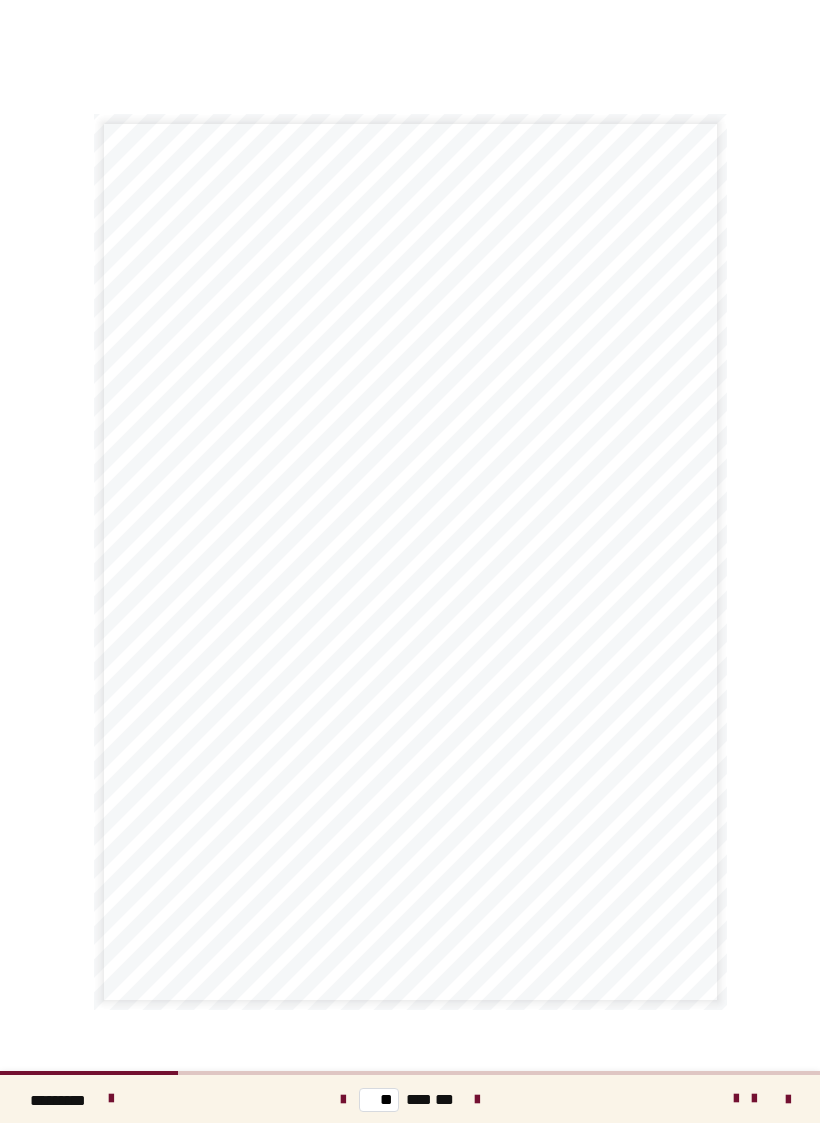 click at bounding box center (477, 1100) 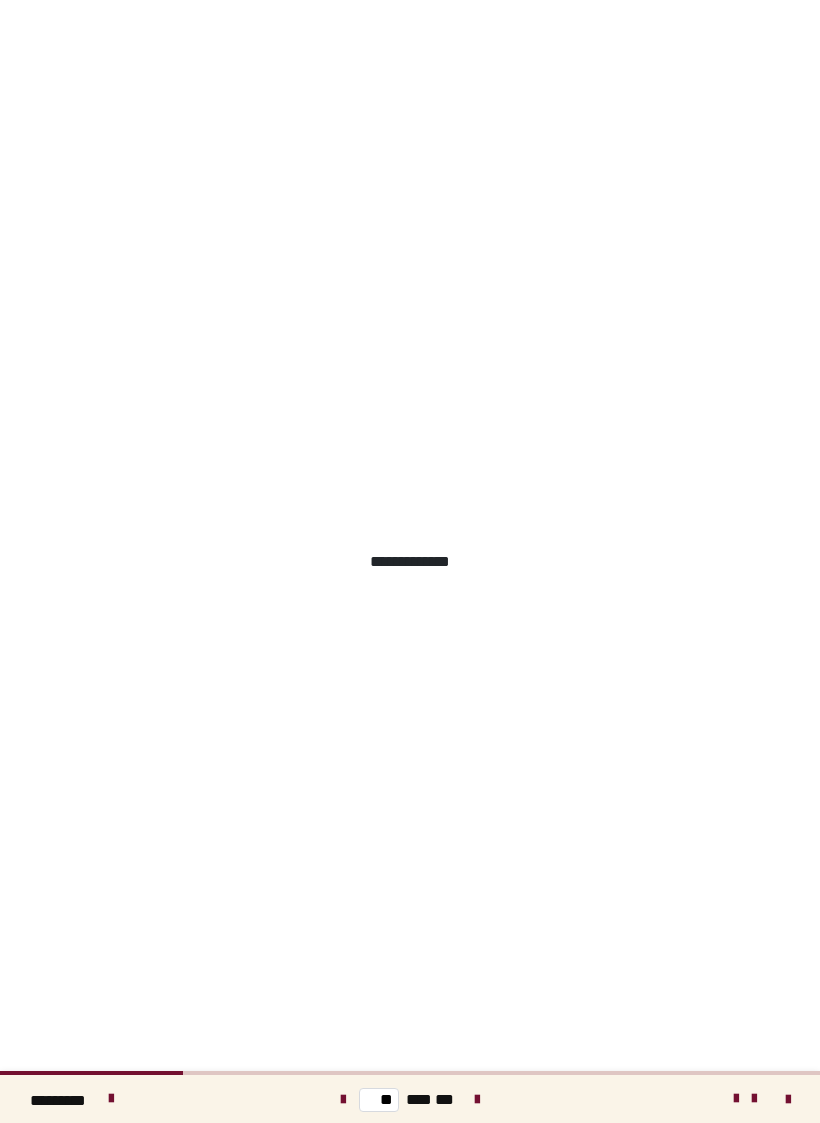 click at bounding box center [477, 1100] 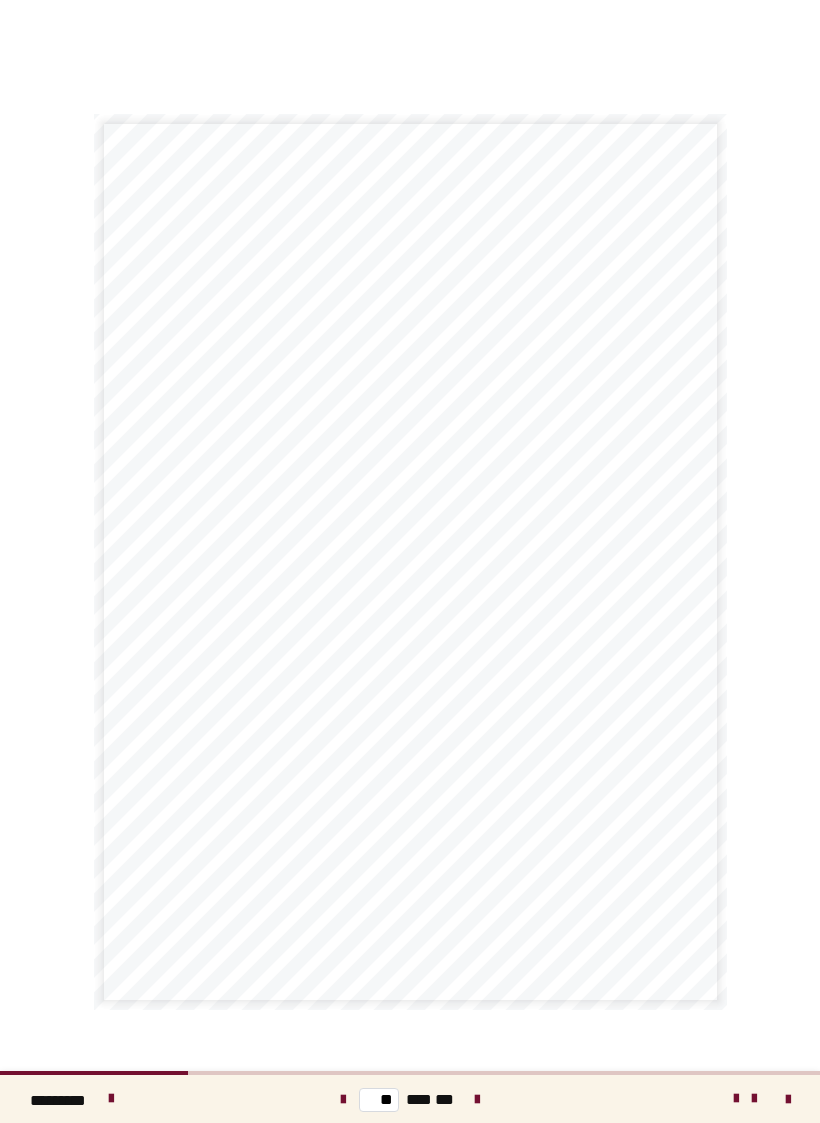 click at bounding box center (477, 1100) 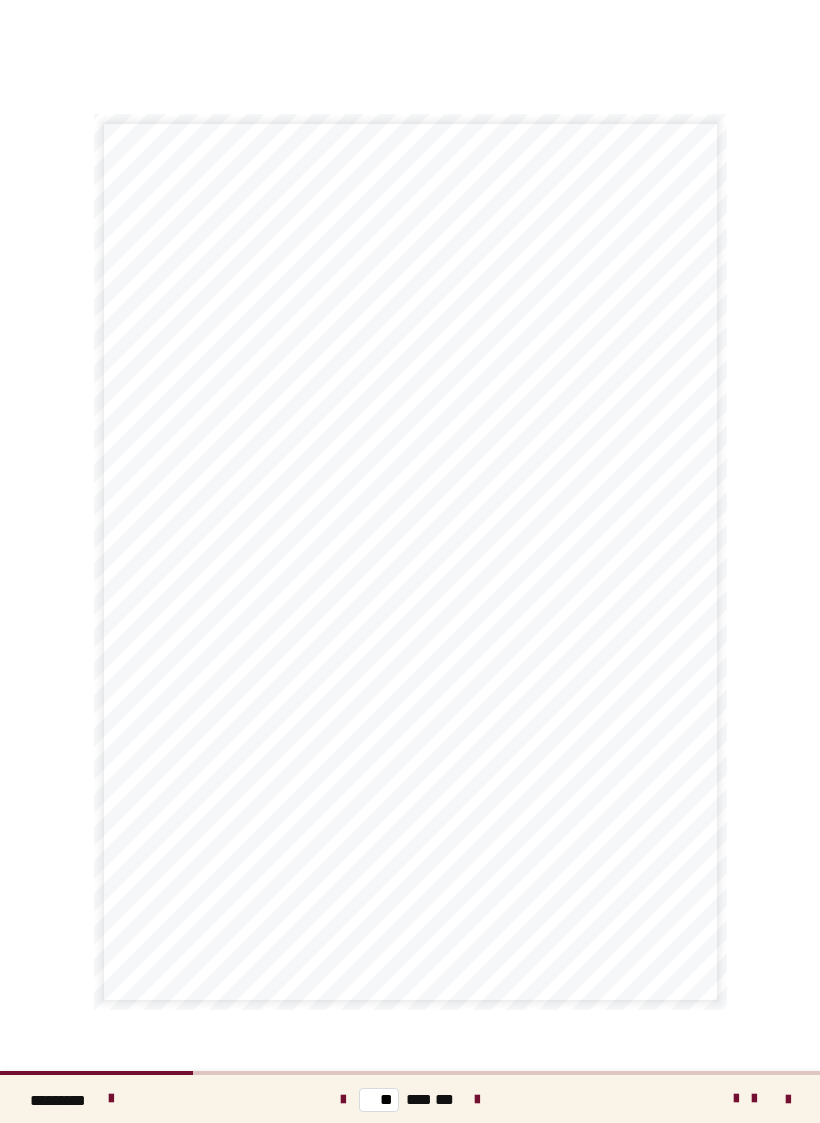 click at bounding box center (477, 1100) 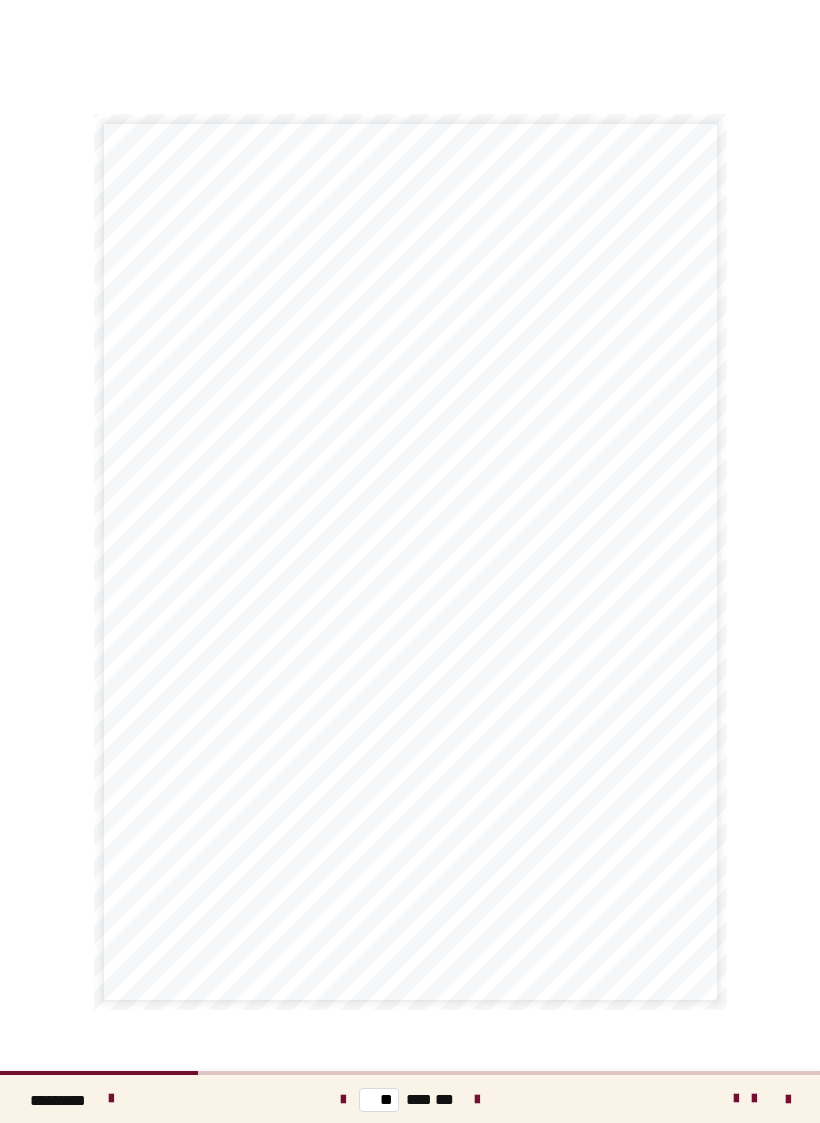 click at bounding box center [477, 1100] 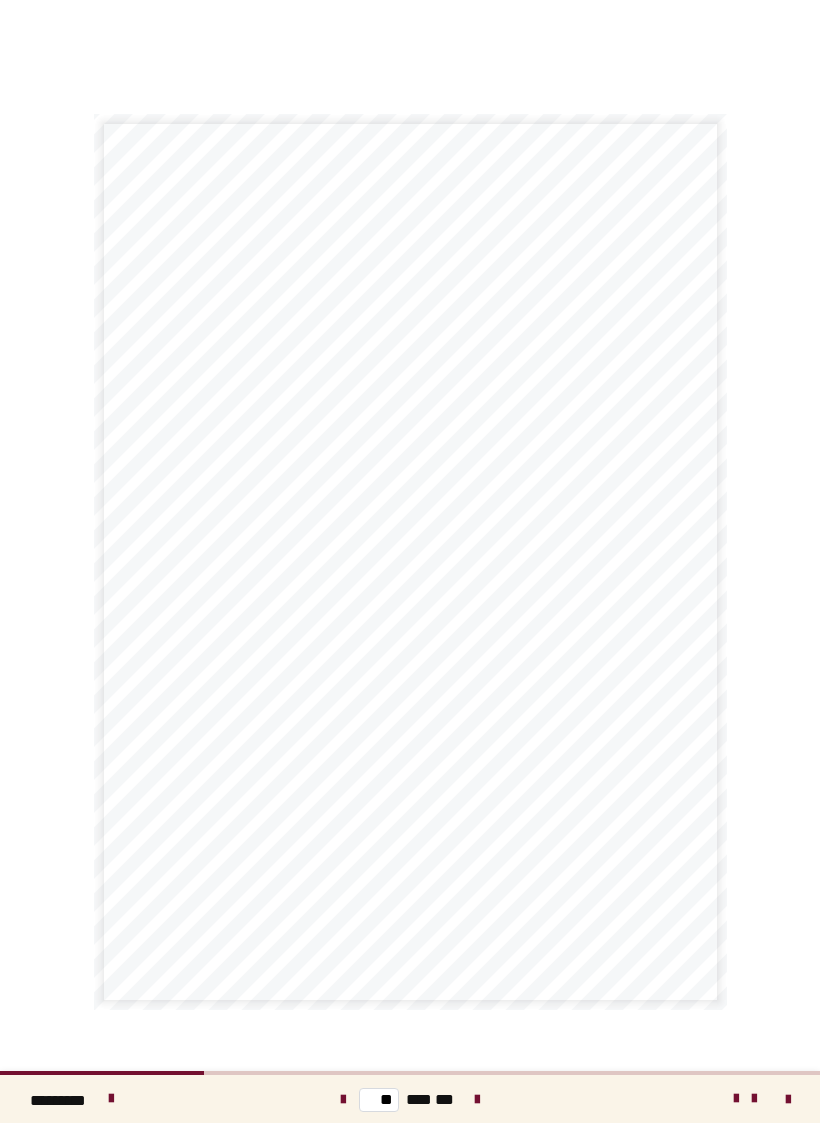 click at bounding box center [477, 1100] 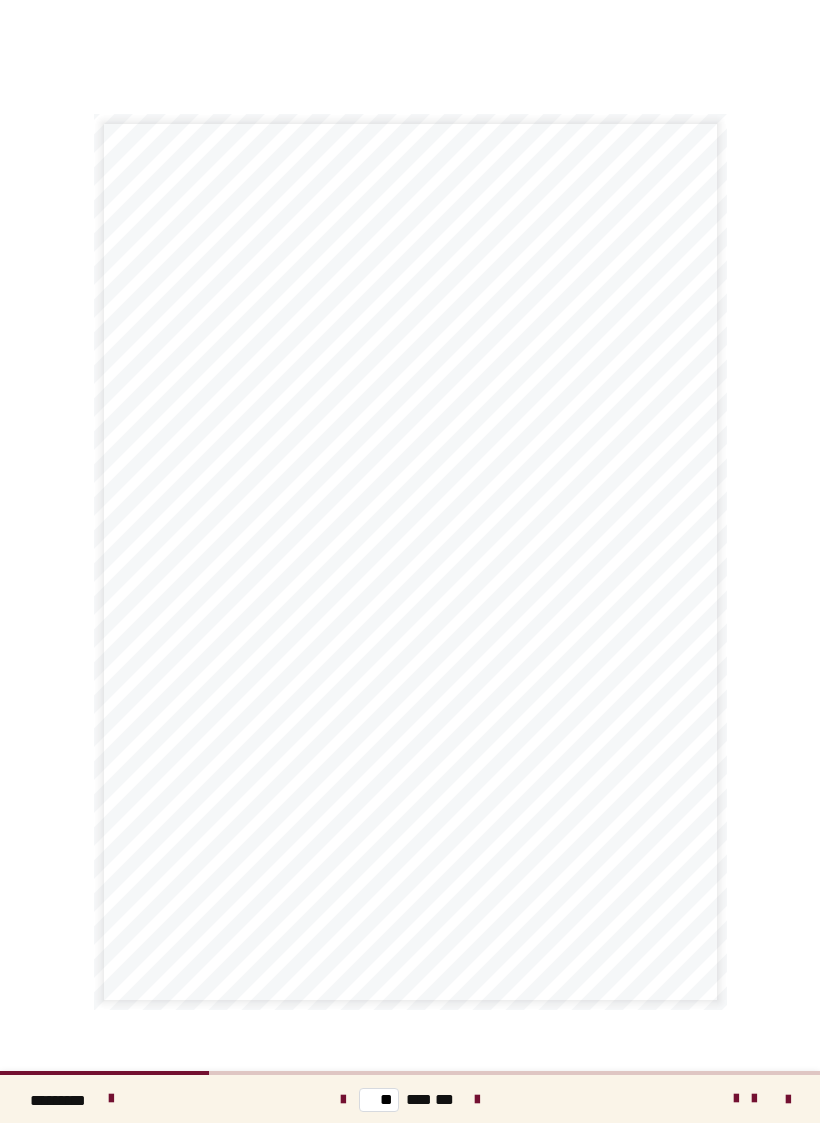 click at bounding box center (477, 1100) 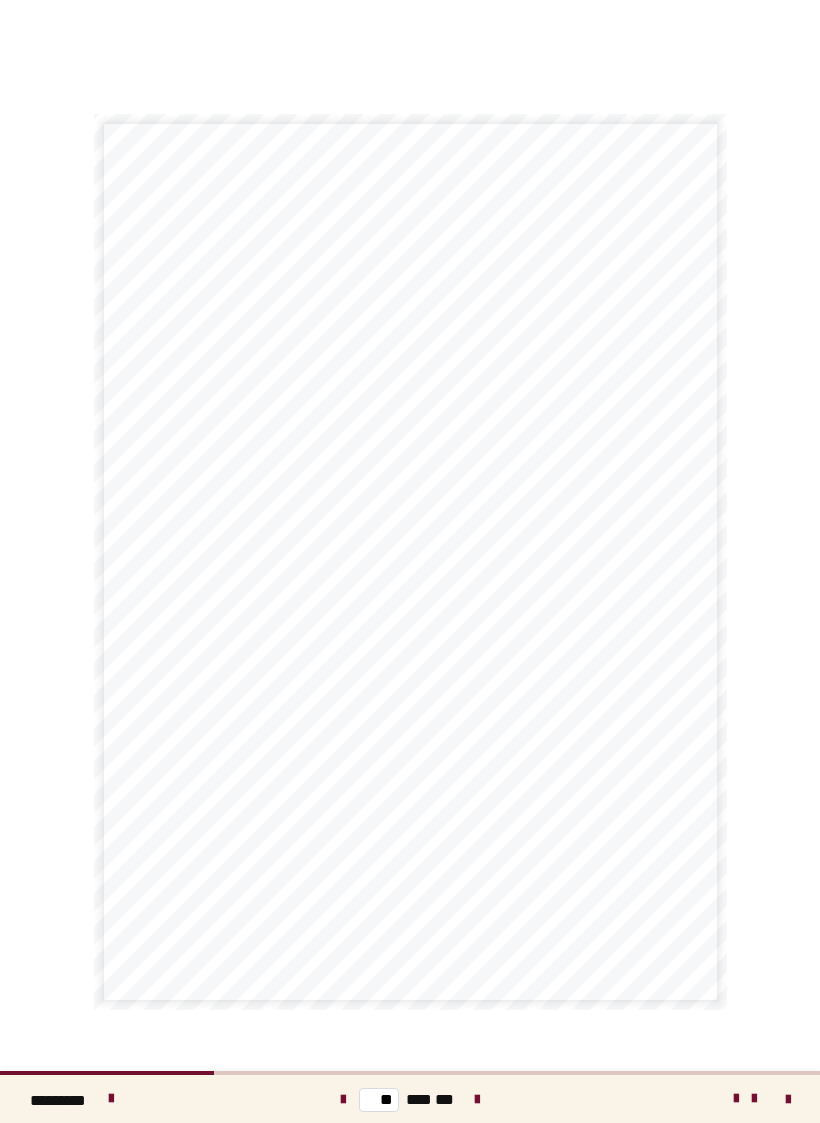 click at bounding box center [477, 1100] 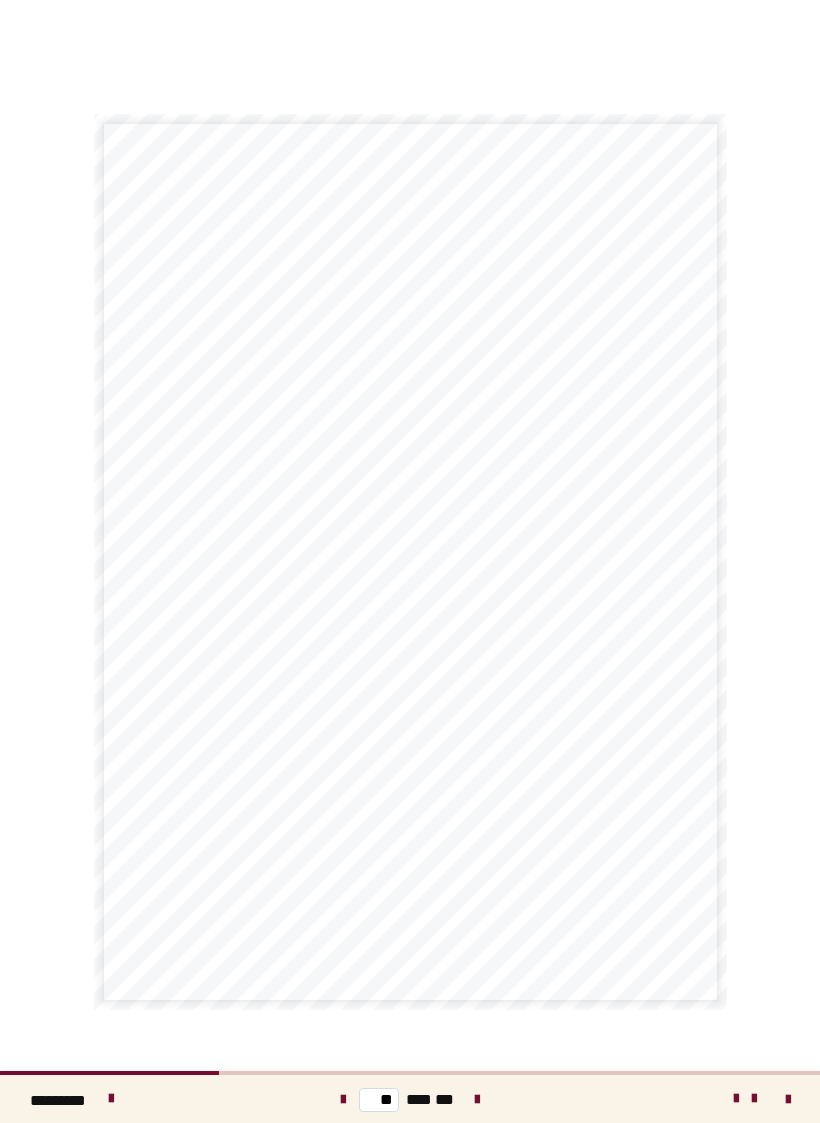 click at bounding box center [477, 1100] 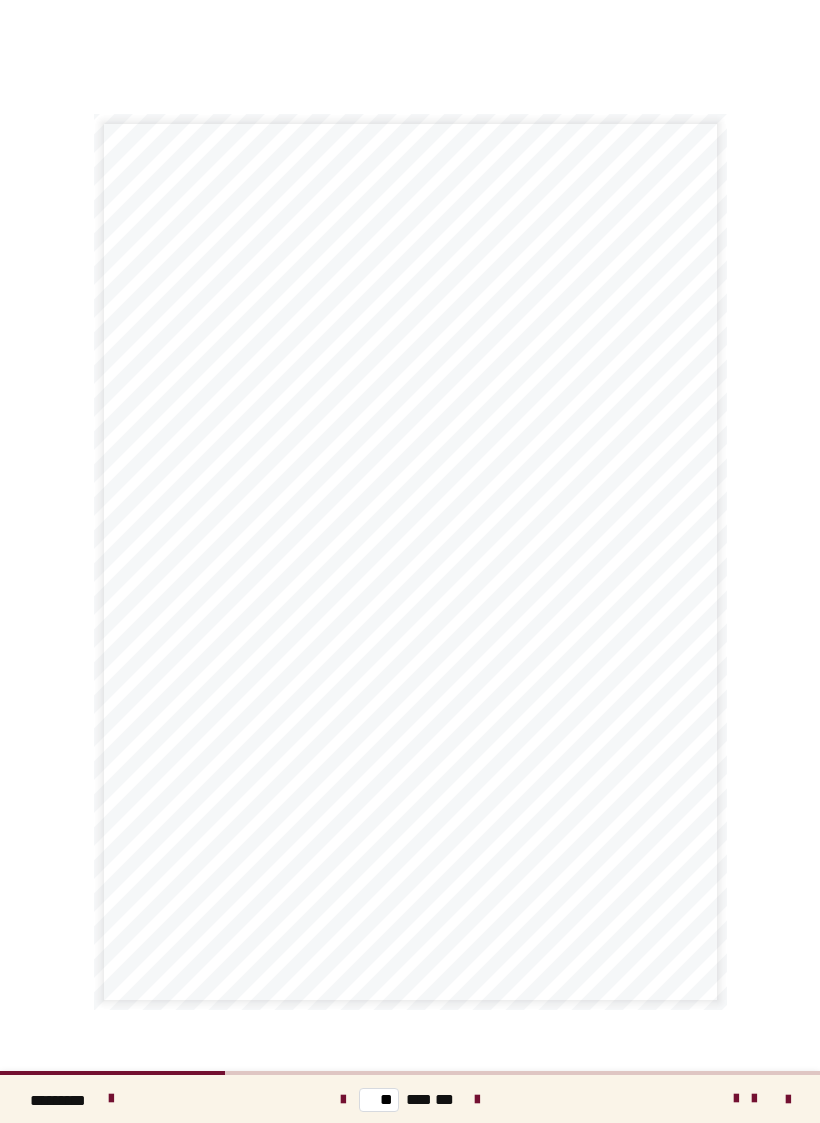 click at bounding box center (343, 1099) 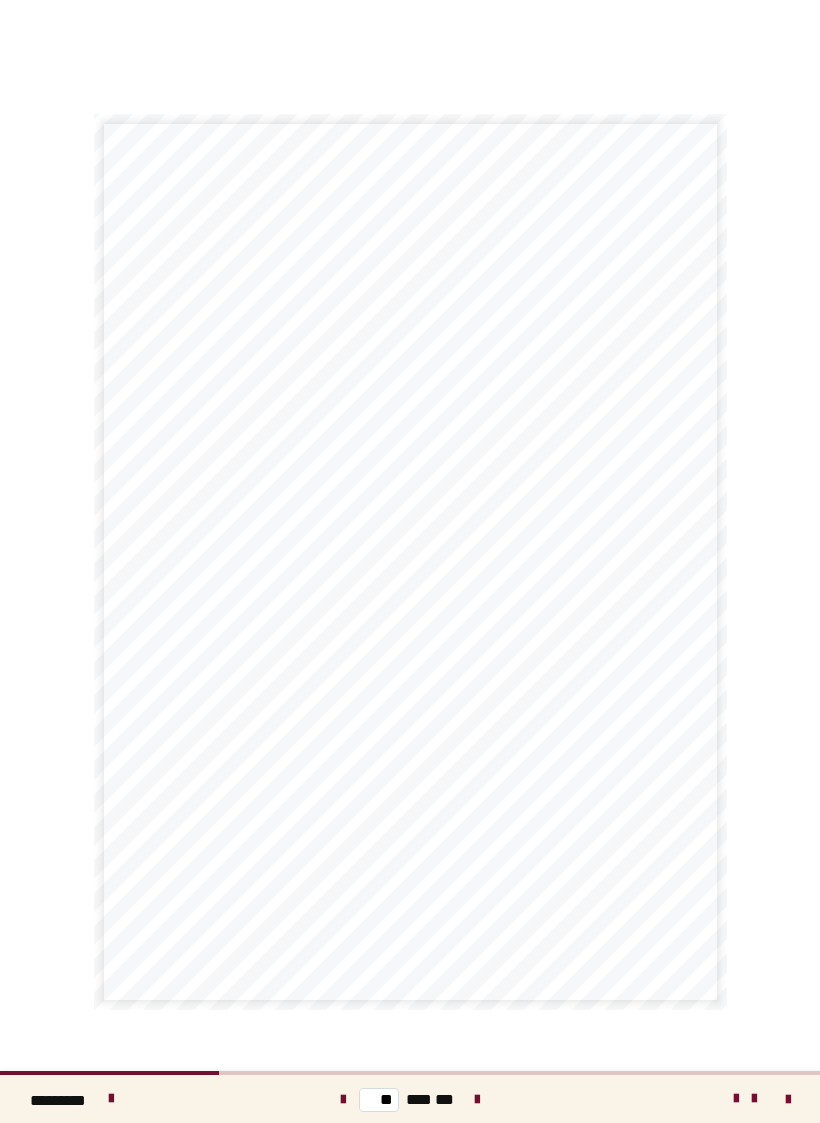 click at bounding box center [477, 1100] 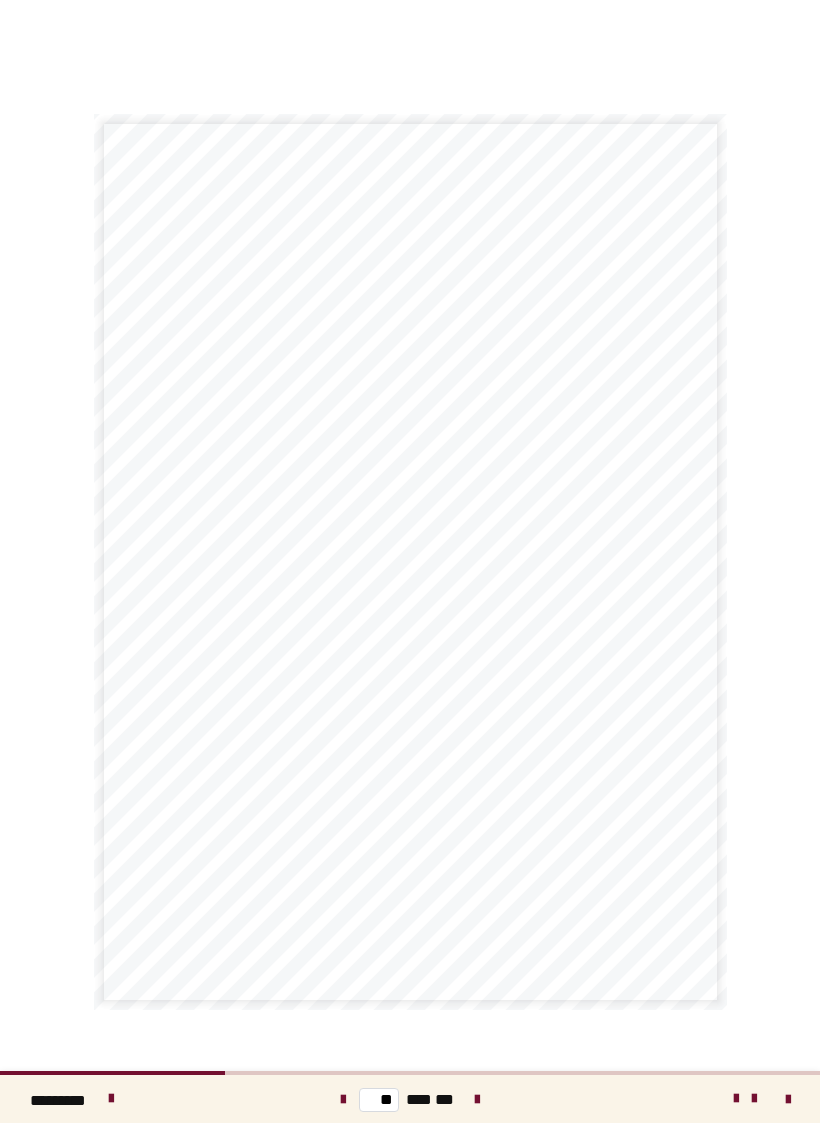 click at bounding box center (477, 1100) 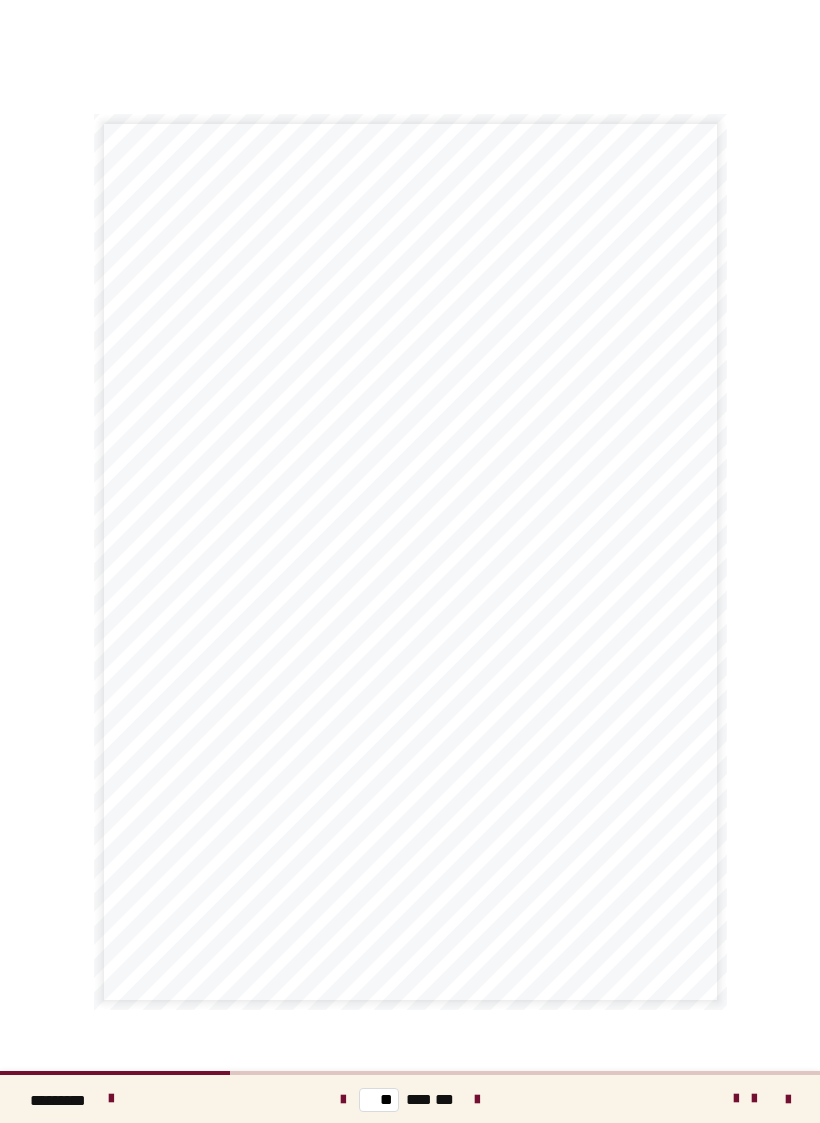 click at bounding box center (477, 1100) 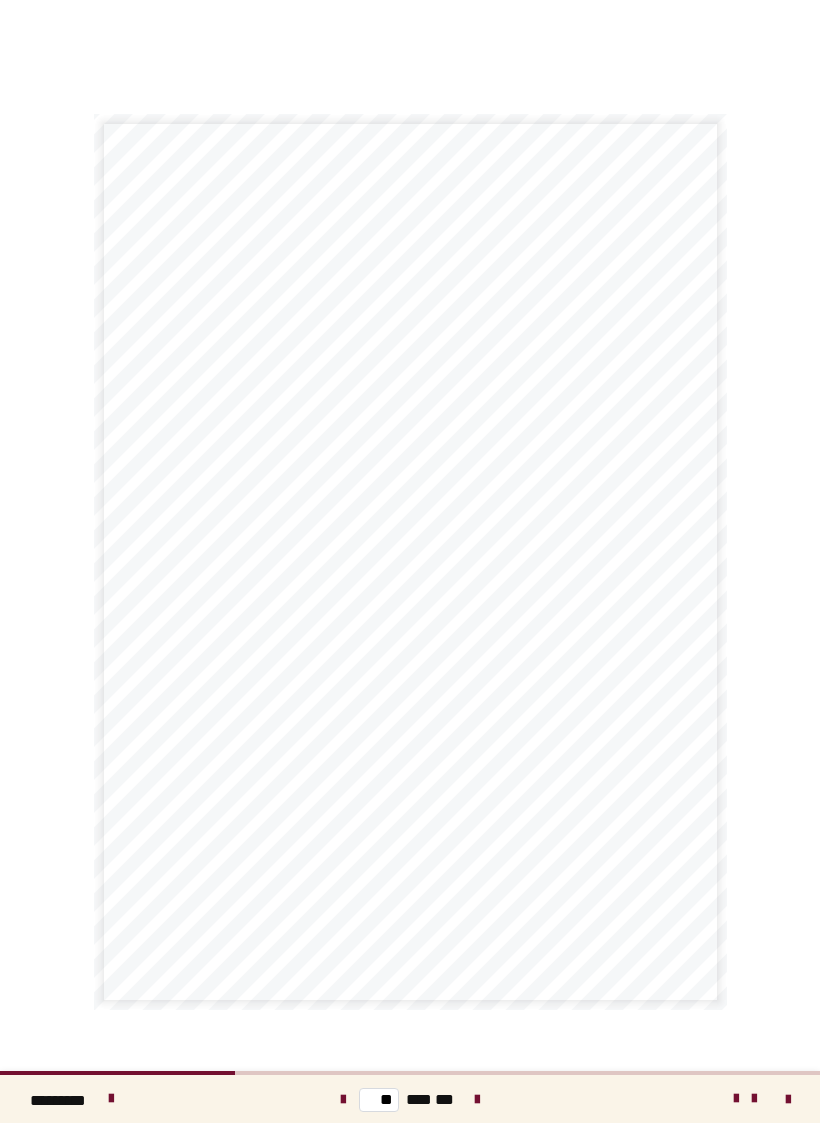click at bounding box center [477, 1099] 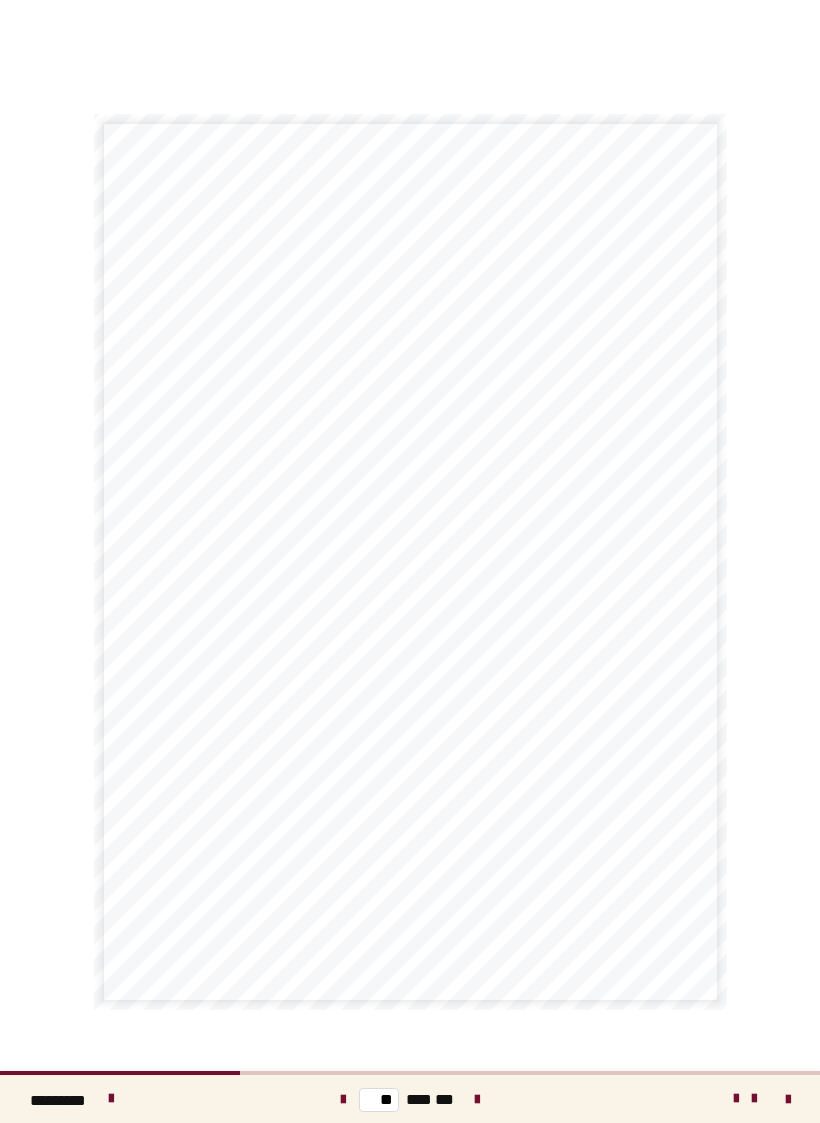click at bounding box center [477, 1099] 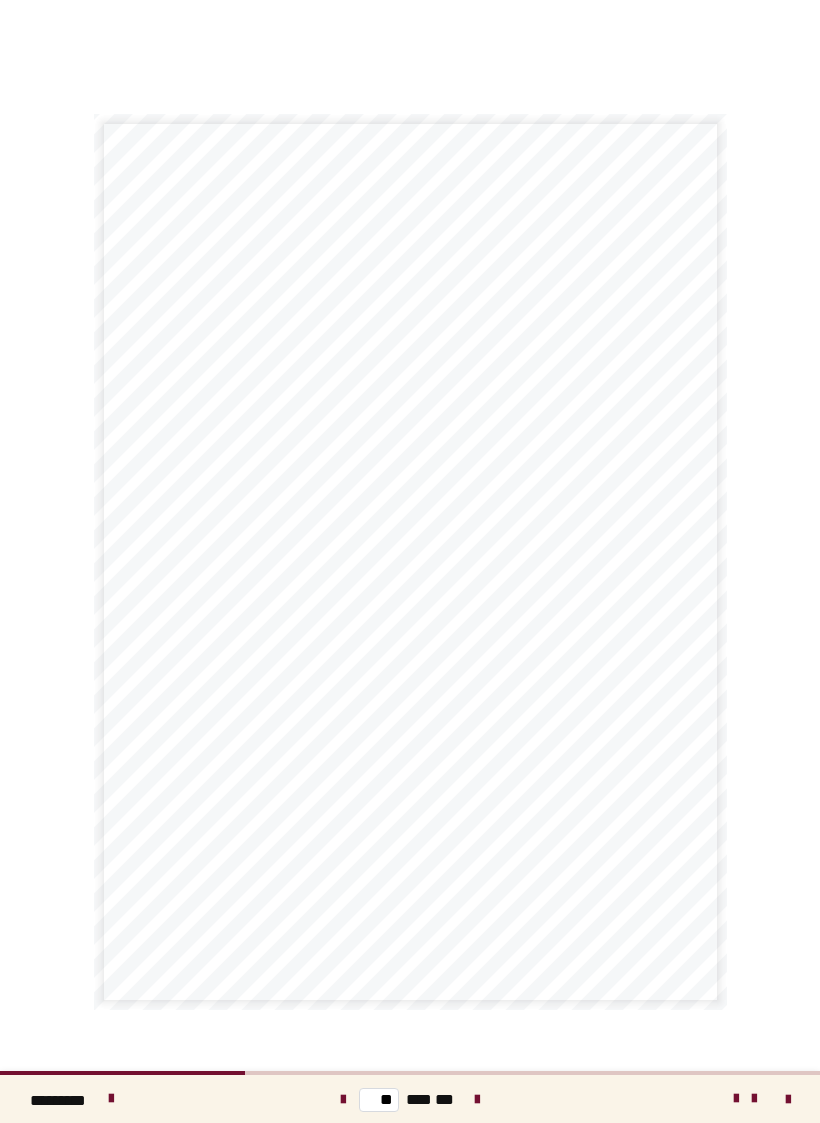 click at bounding box center (343, 1100) 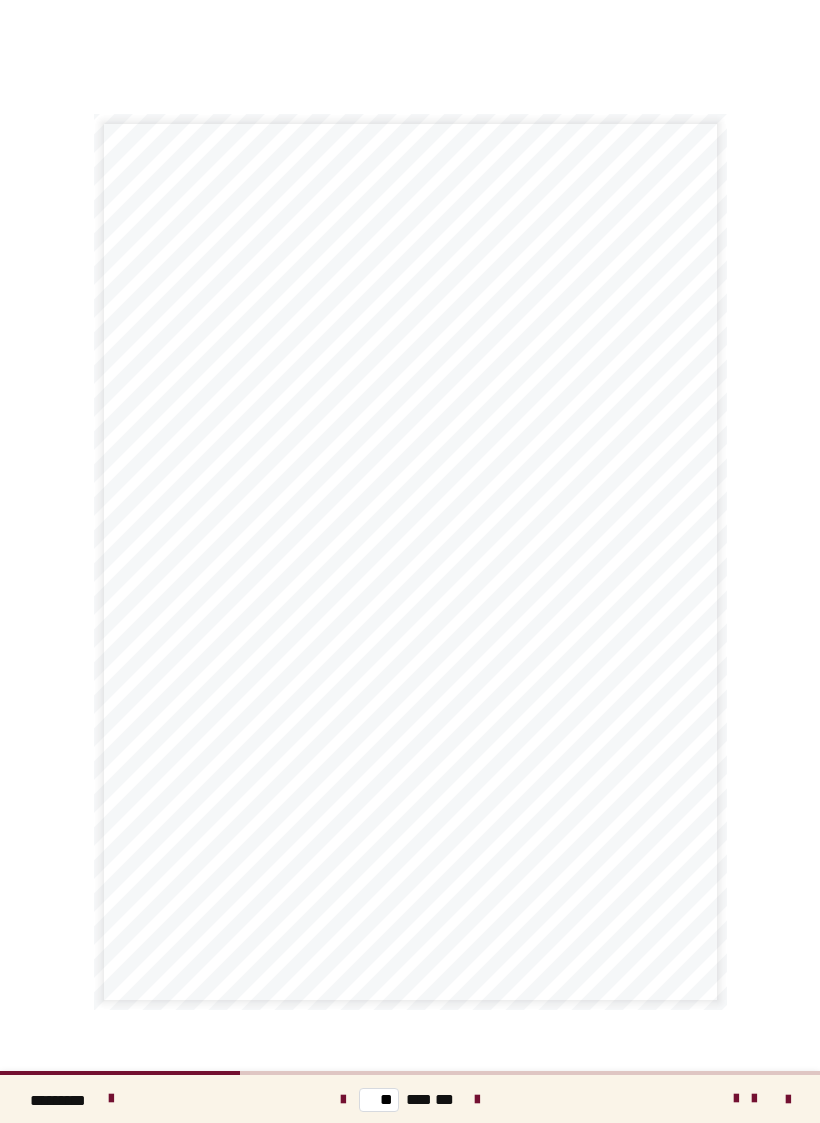 click at bounding box center [477, 1100] 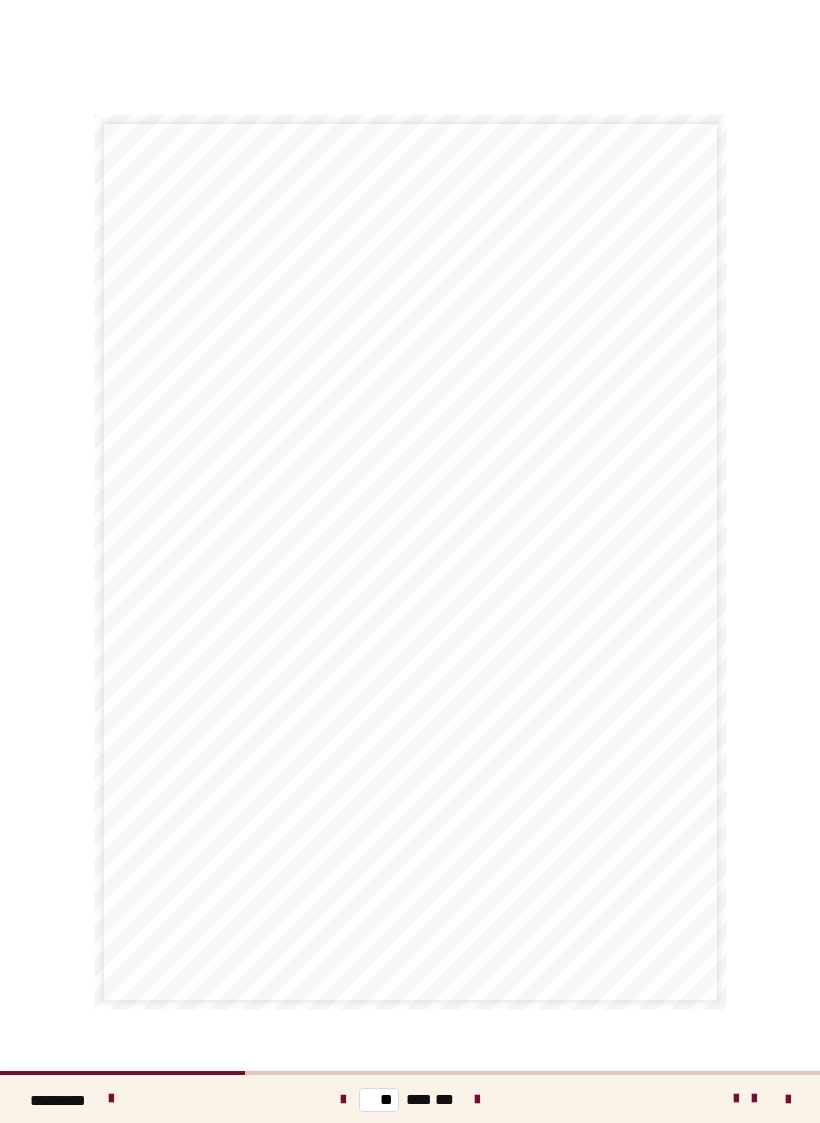 click at bounding box center (477, 1100) 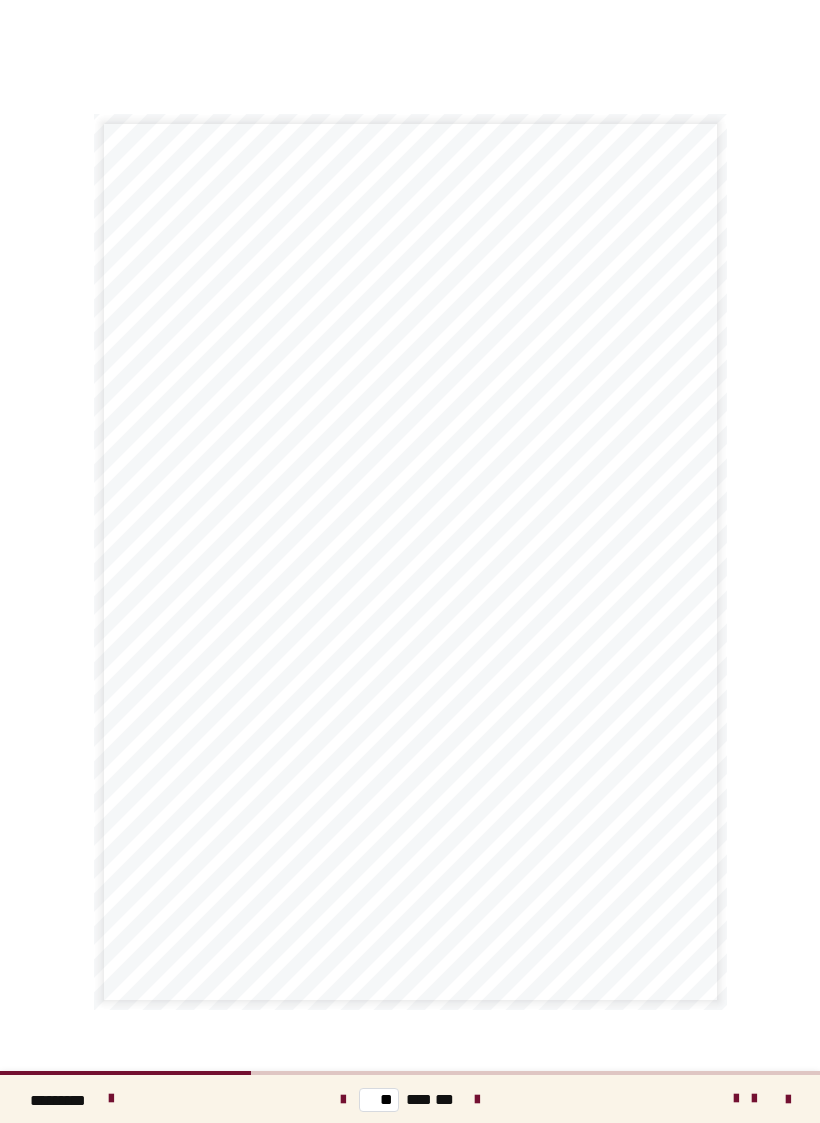 click at bounding box center [477, 1100] 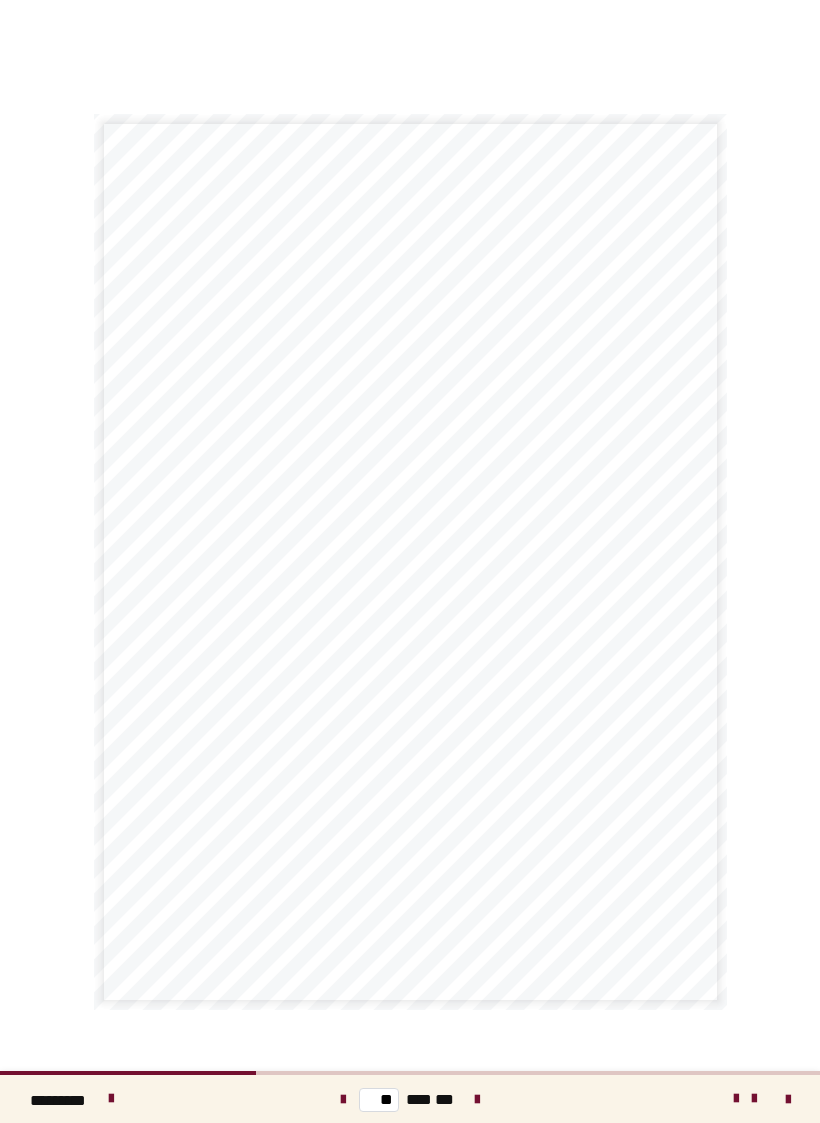 click at bounding box center (477, 1100) 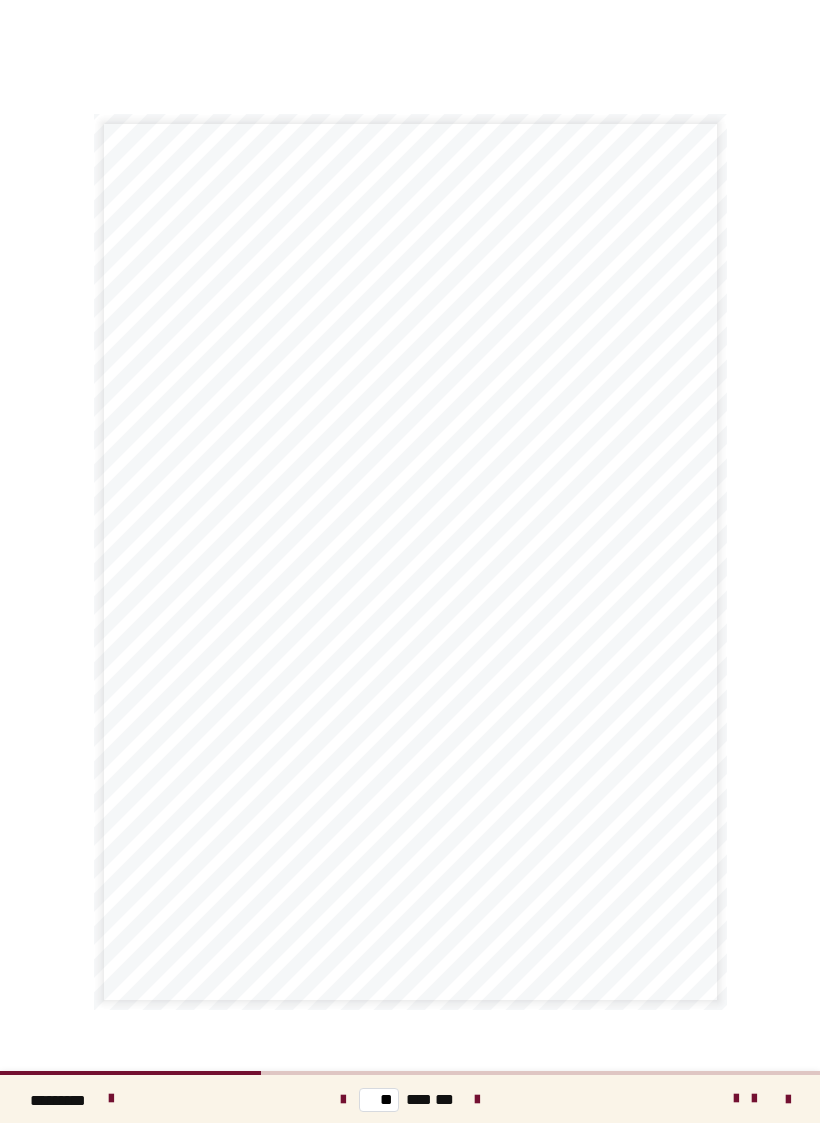 click at bounding box center [477, 1100] 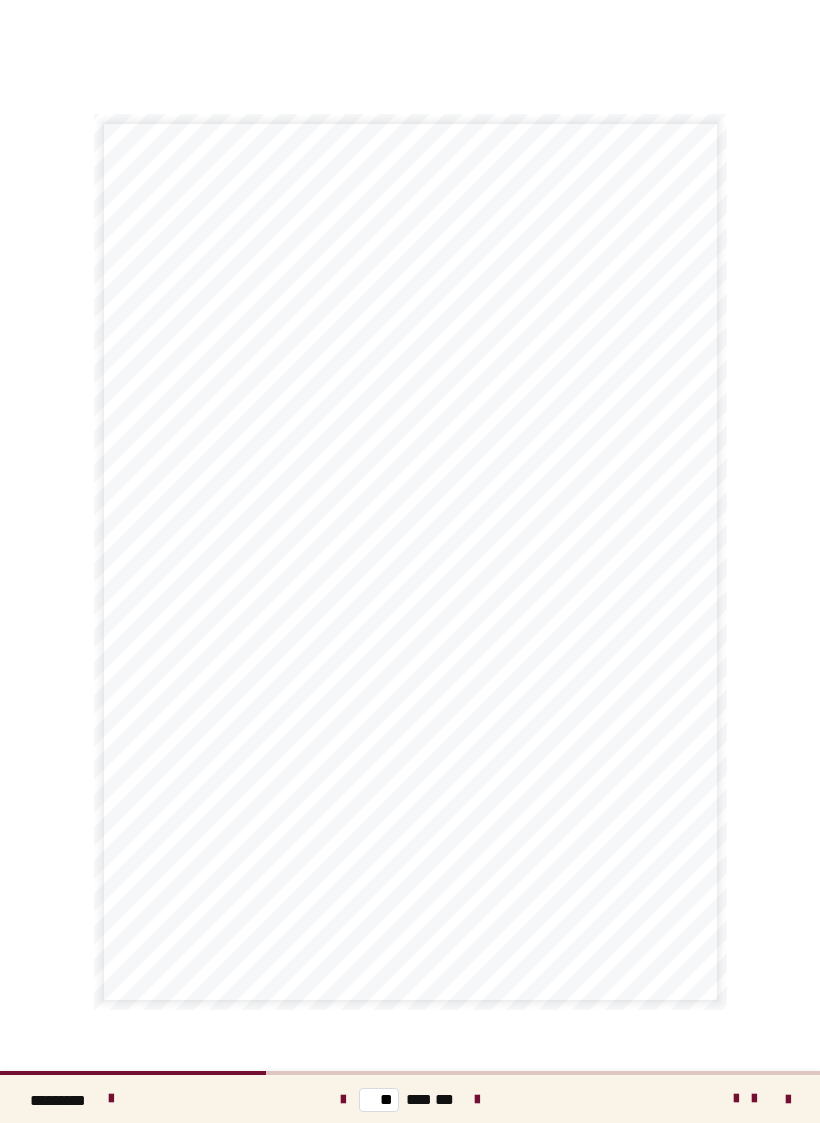 click at bounding box center (477, 1100) 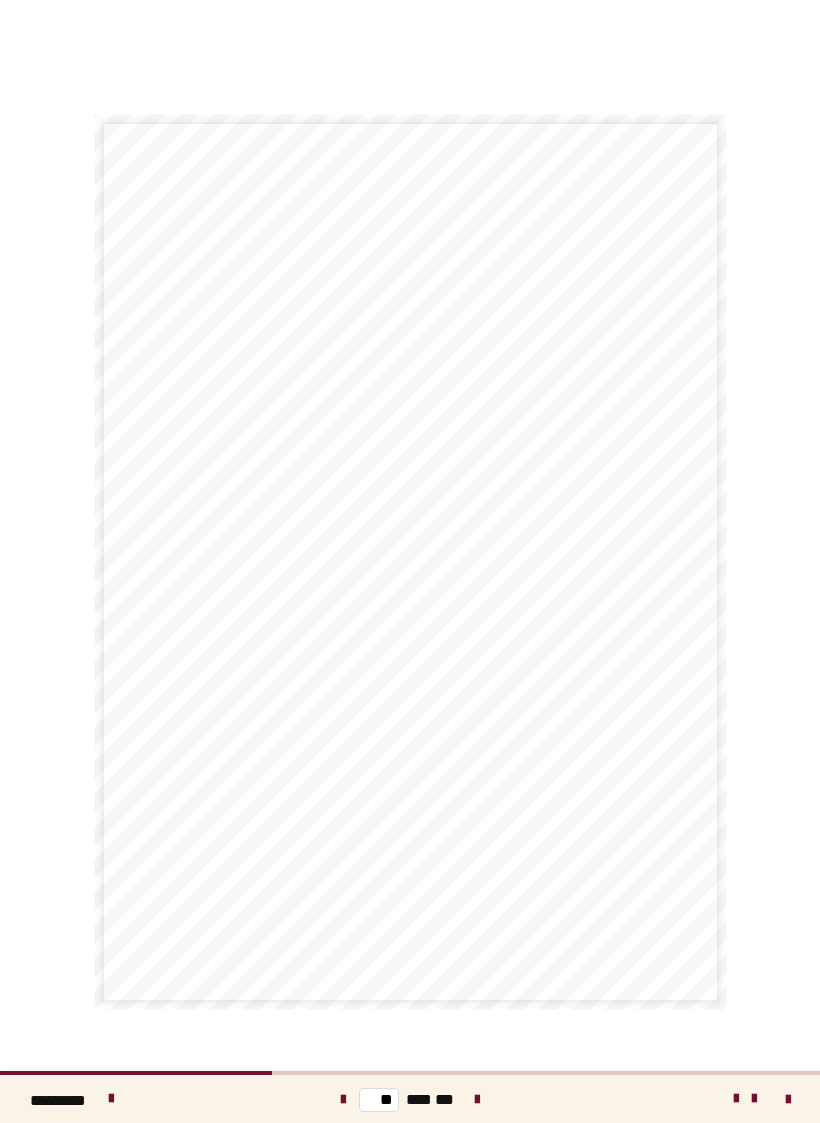 click at bounding box center (477, 1100) 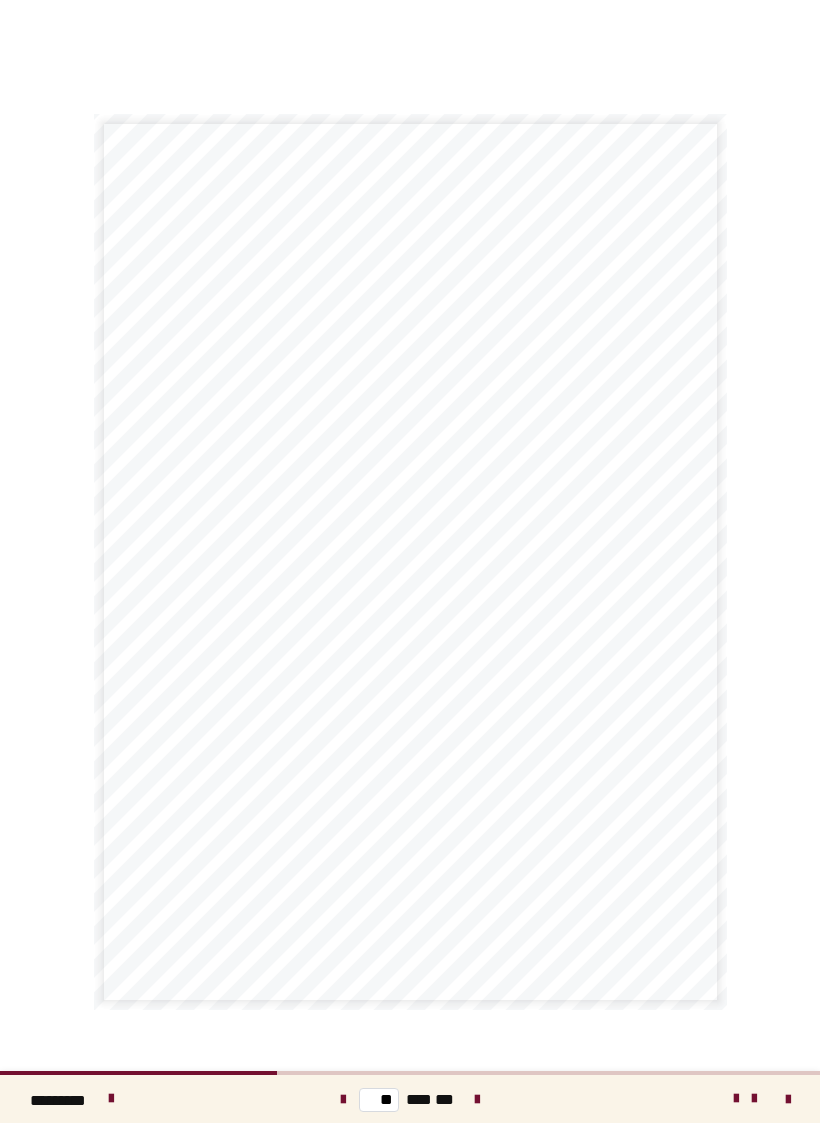 click at bounding box center (477, 1100) 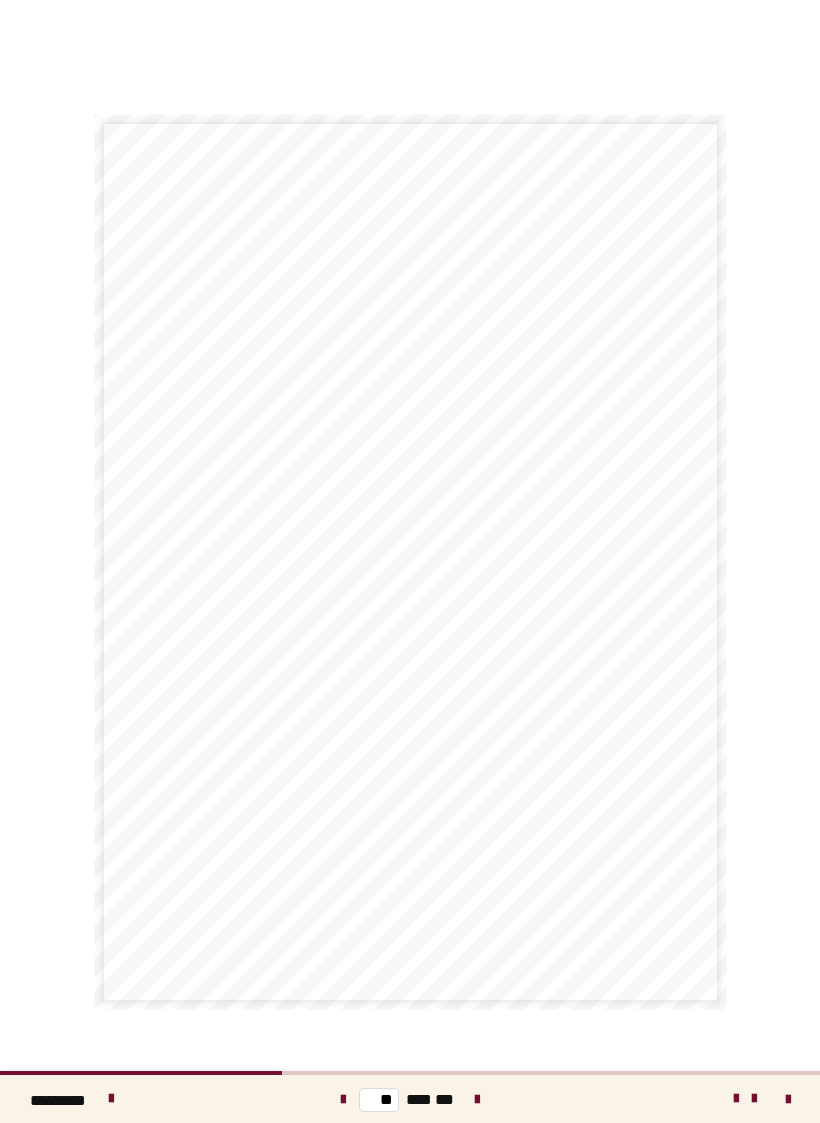 click at bounding box center (477, 1100) 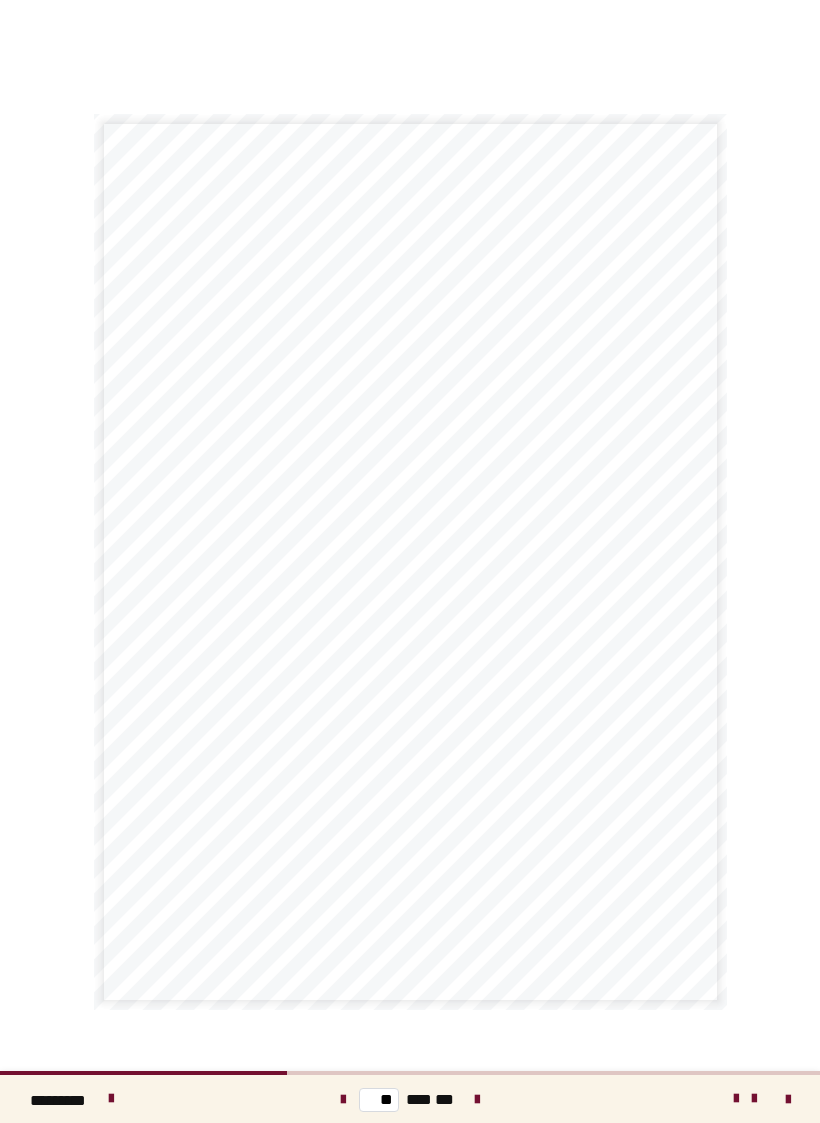 click at bounding box center (477, 1100) 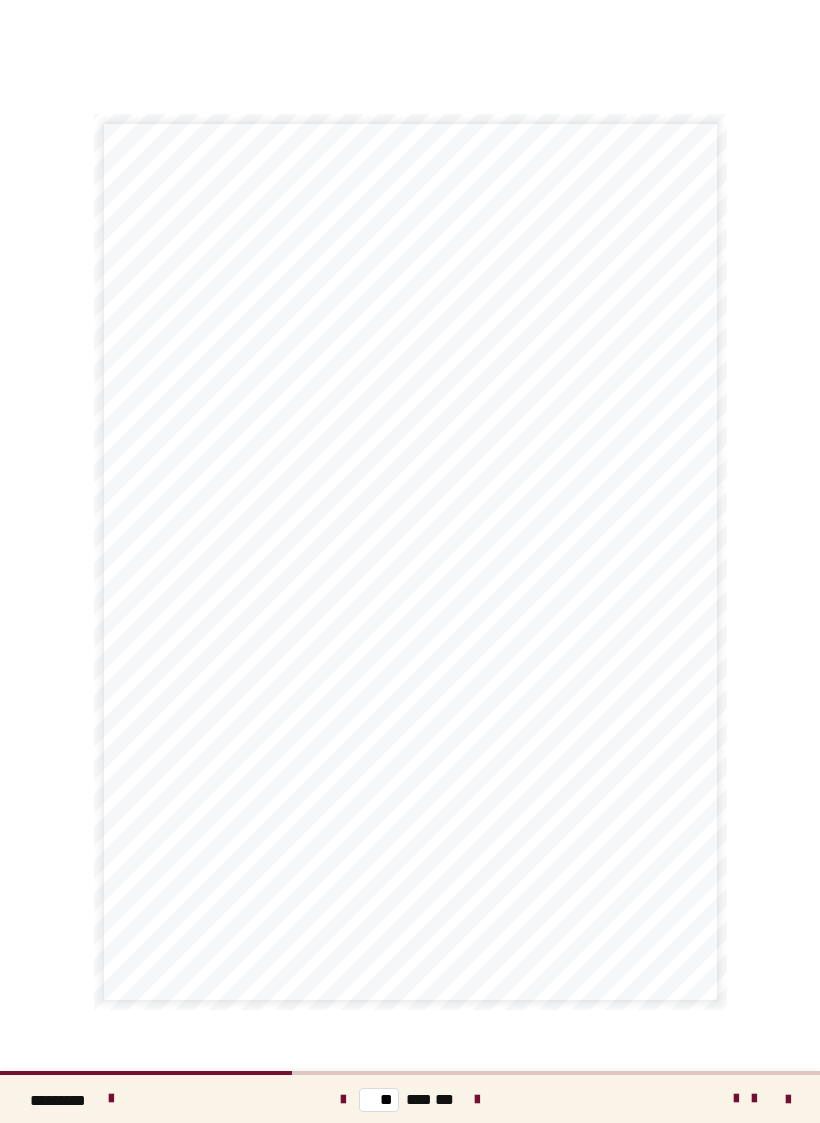 click at bounding box center [477, 1099] 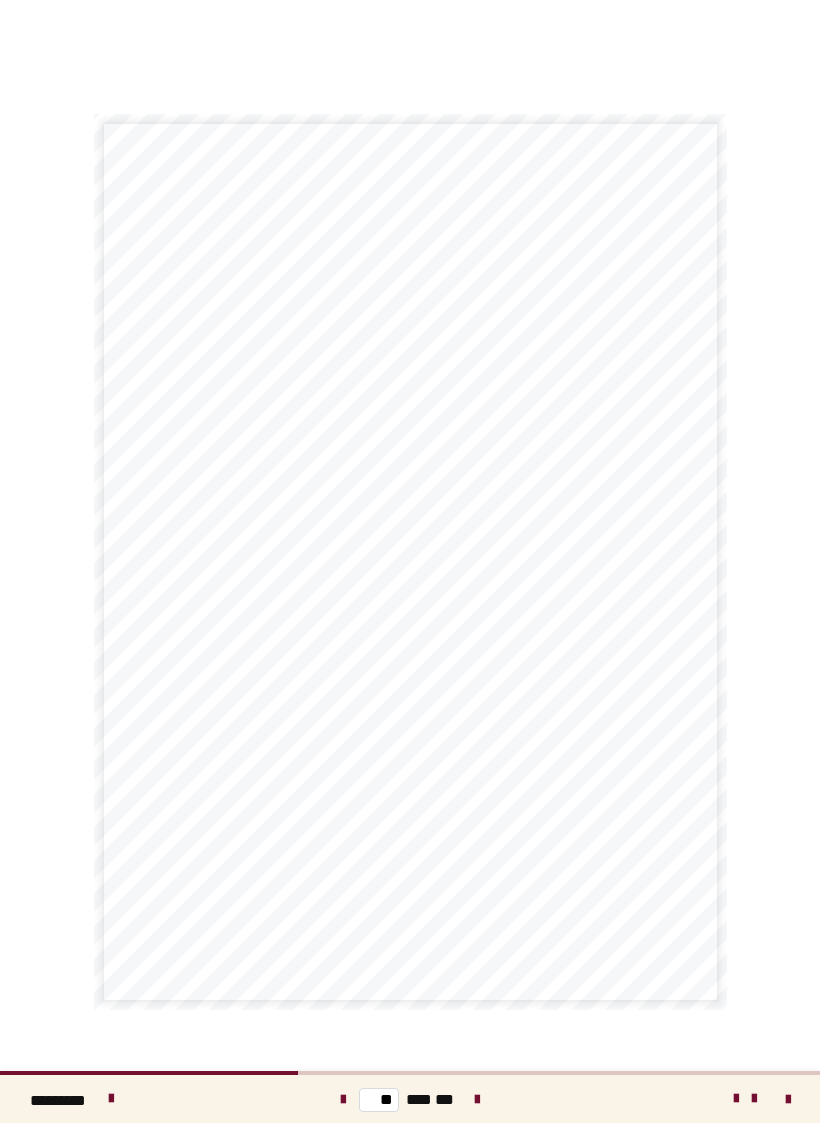 click at bounding box center (477, 1099) 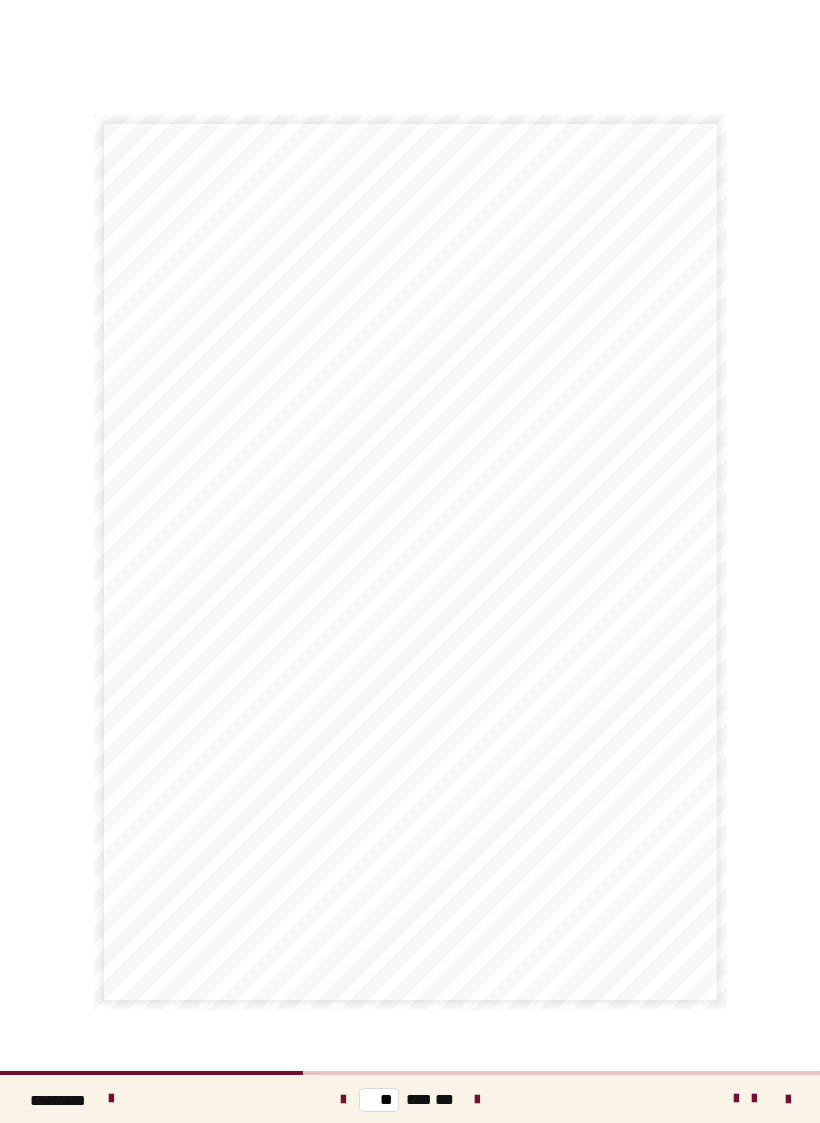click at bounding box center (477, 1099) 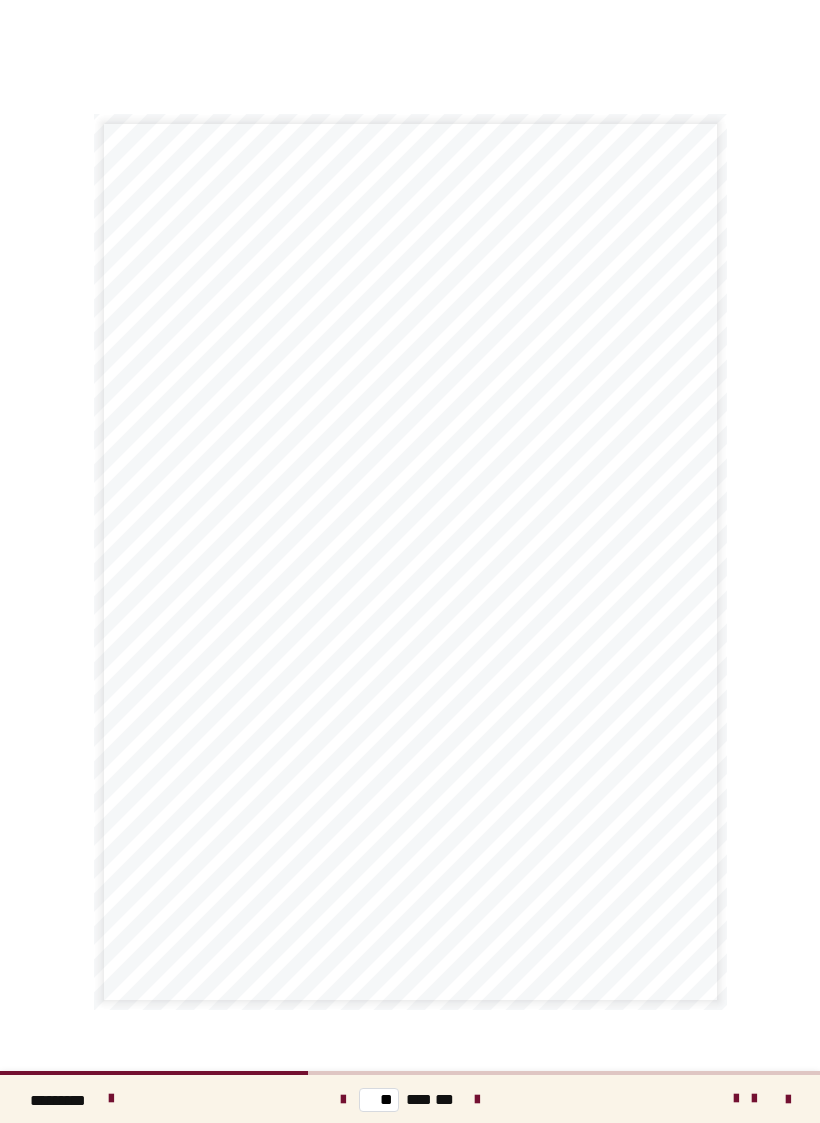 click at bounding box center [477, 1099] 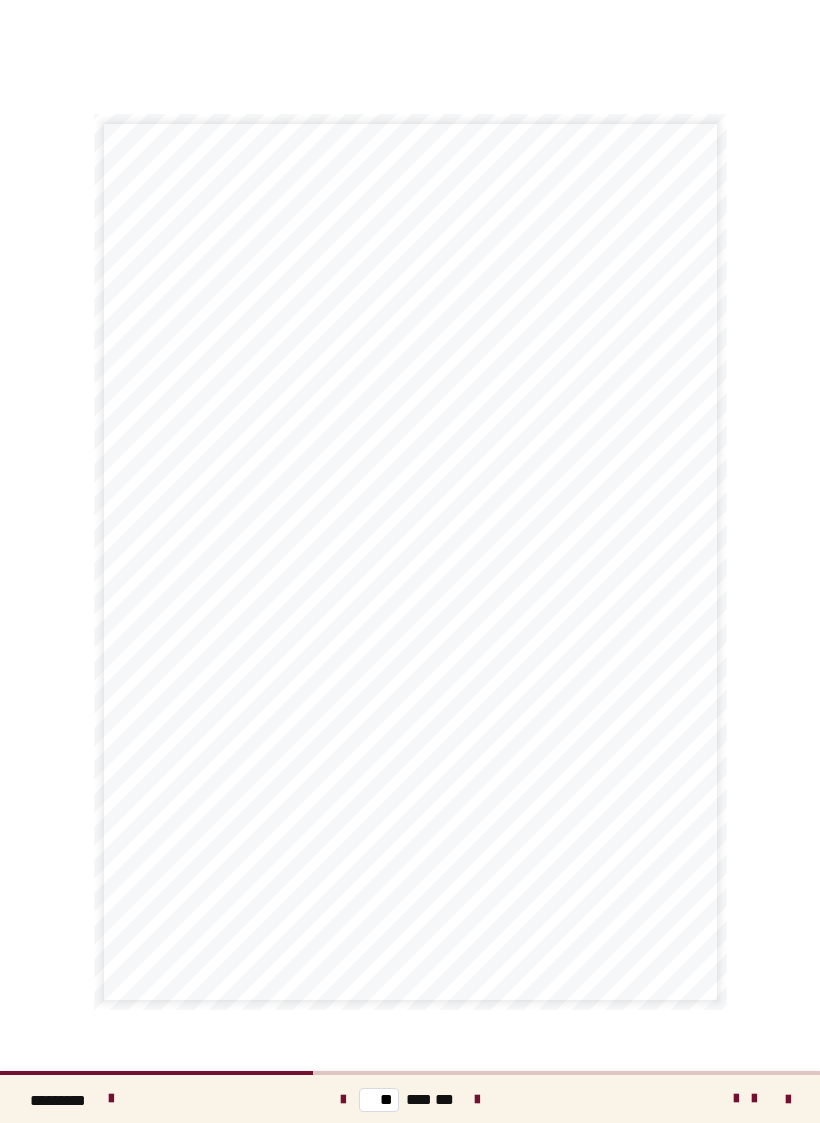 click at bounding box center (477, 1099) 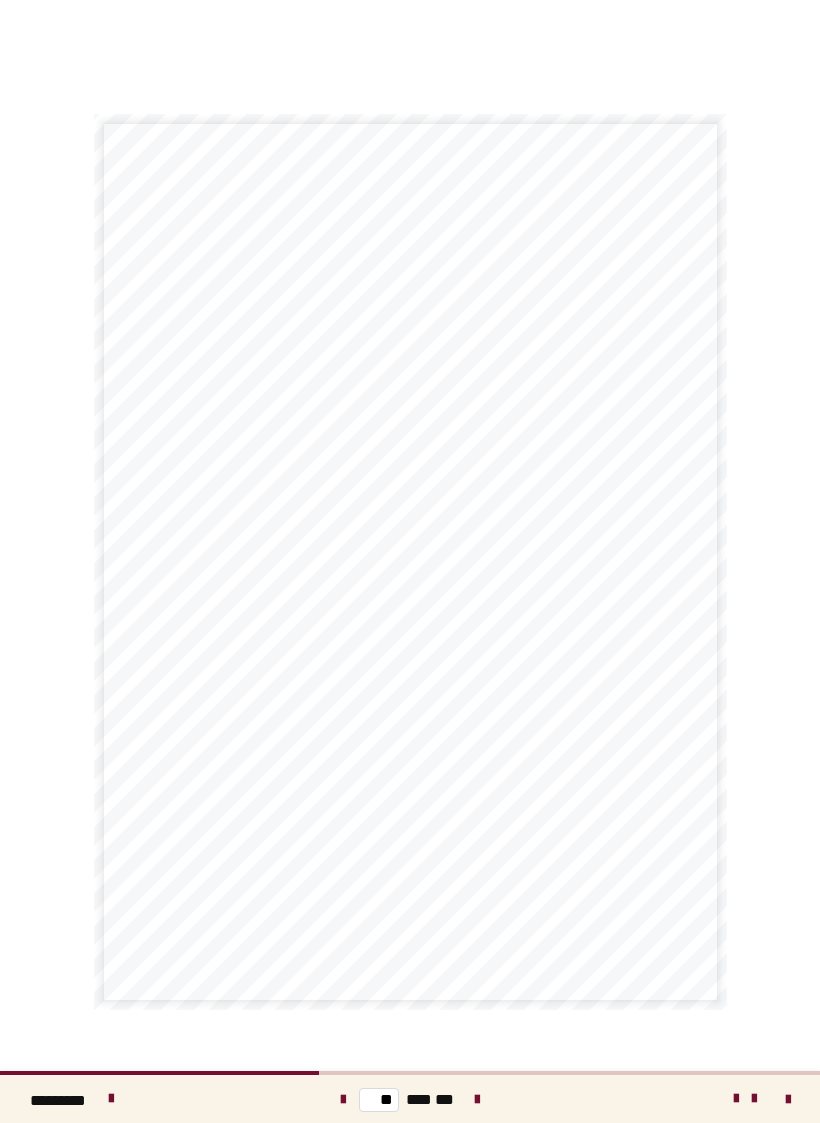 click at bounding box center [477, 1099] 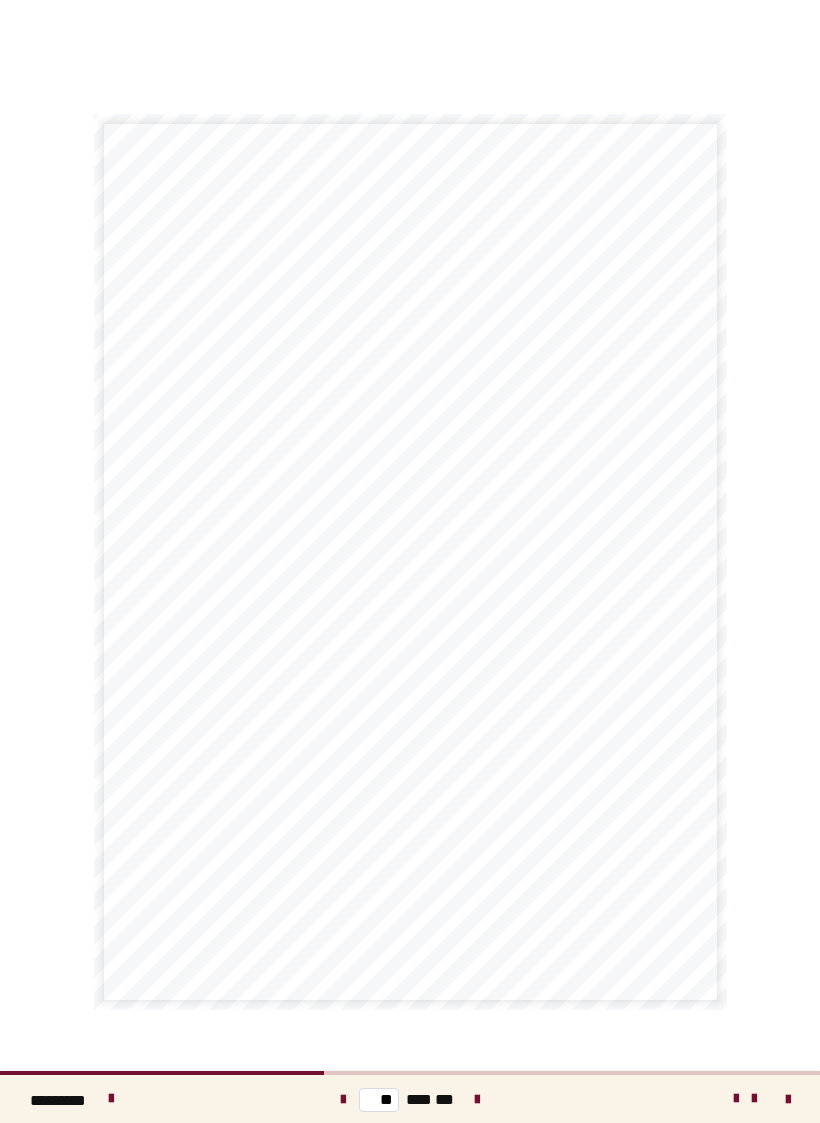click at bounding box center (477, 1099) 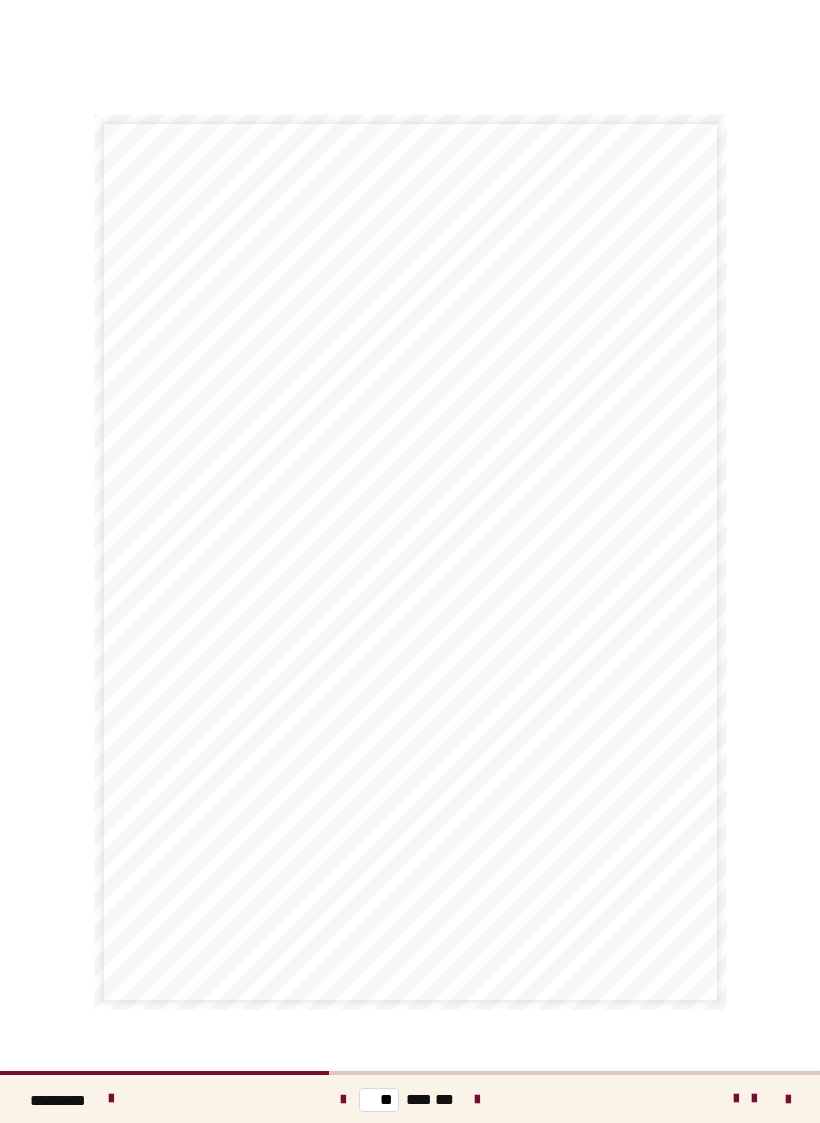 click at bounding box center [477, 1099] 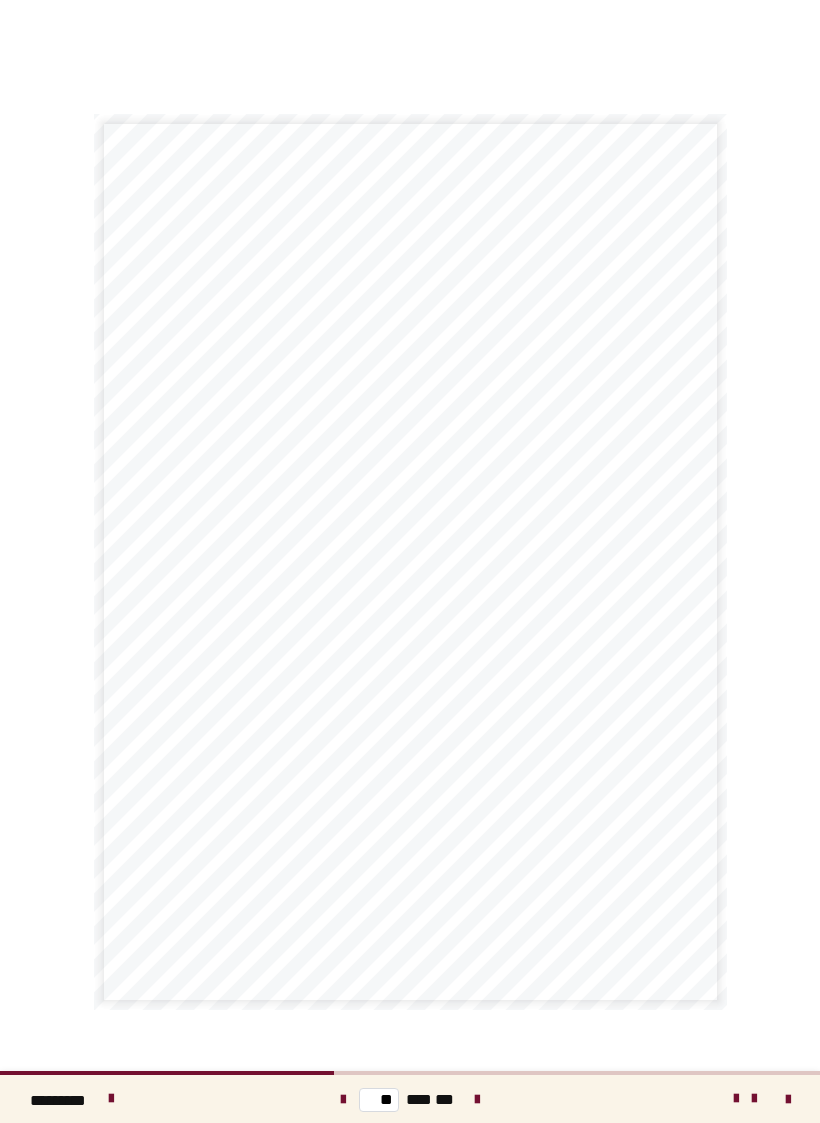 click at bounding box center (477, 1100) 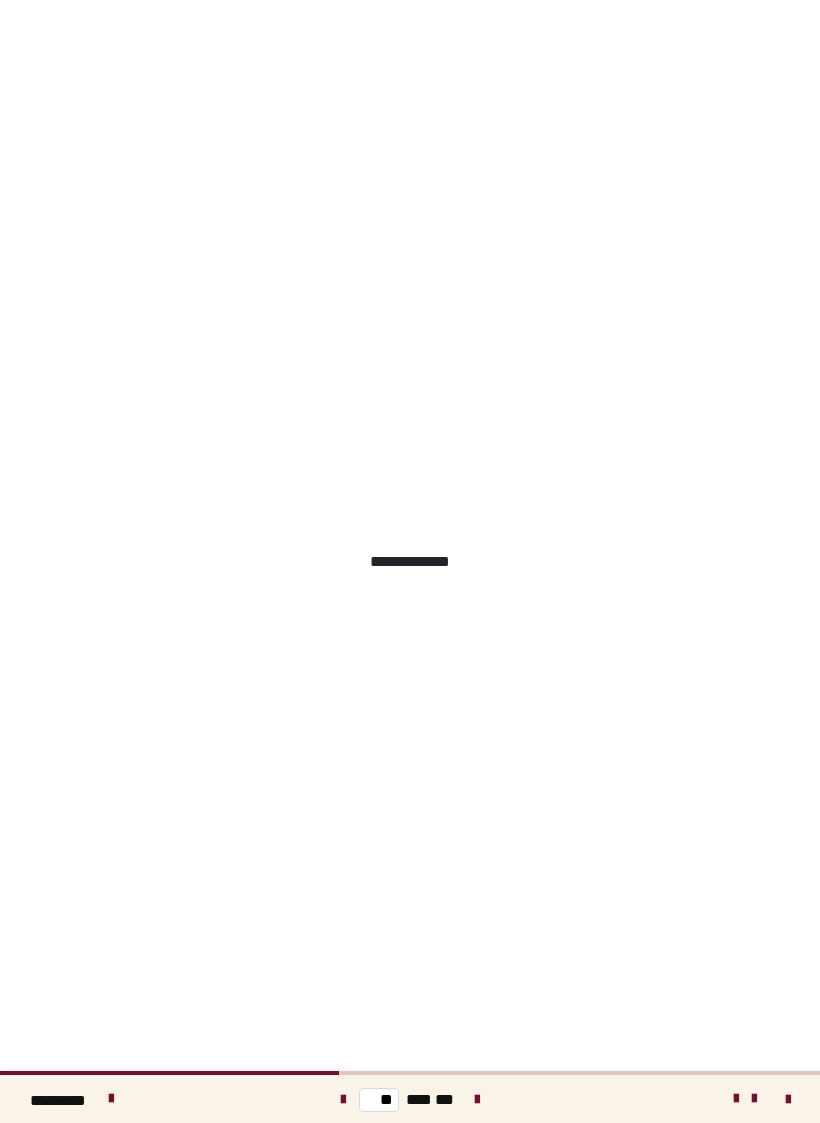 click on "** *** ***" at bounding box center [410, 1099] 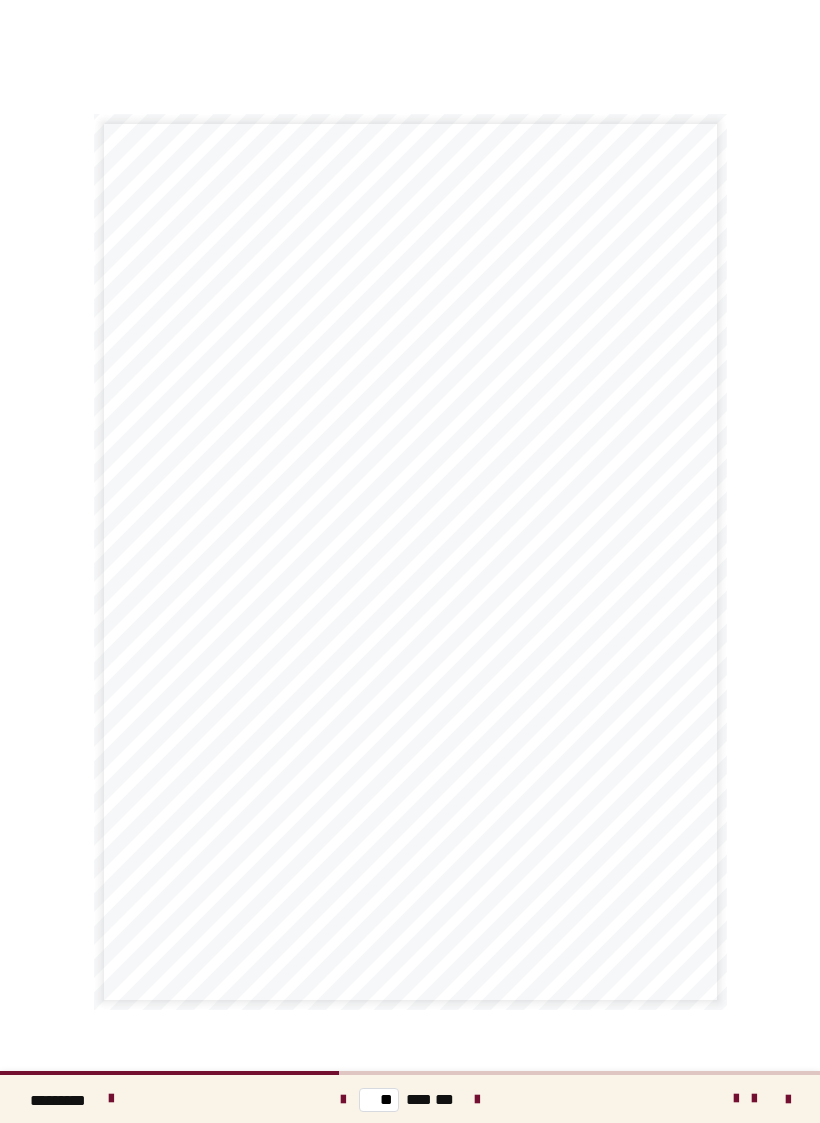 click at bounding box center (477, 1099) 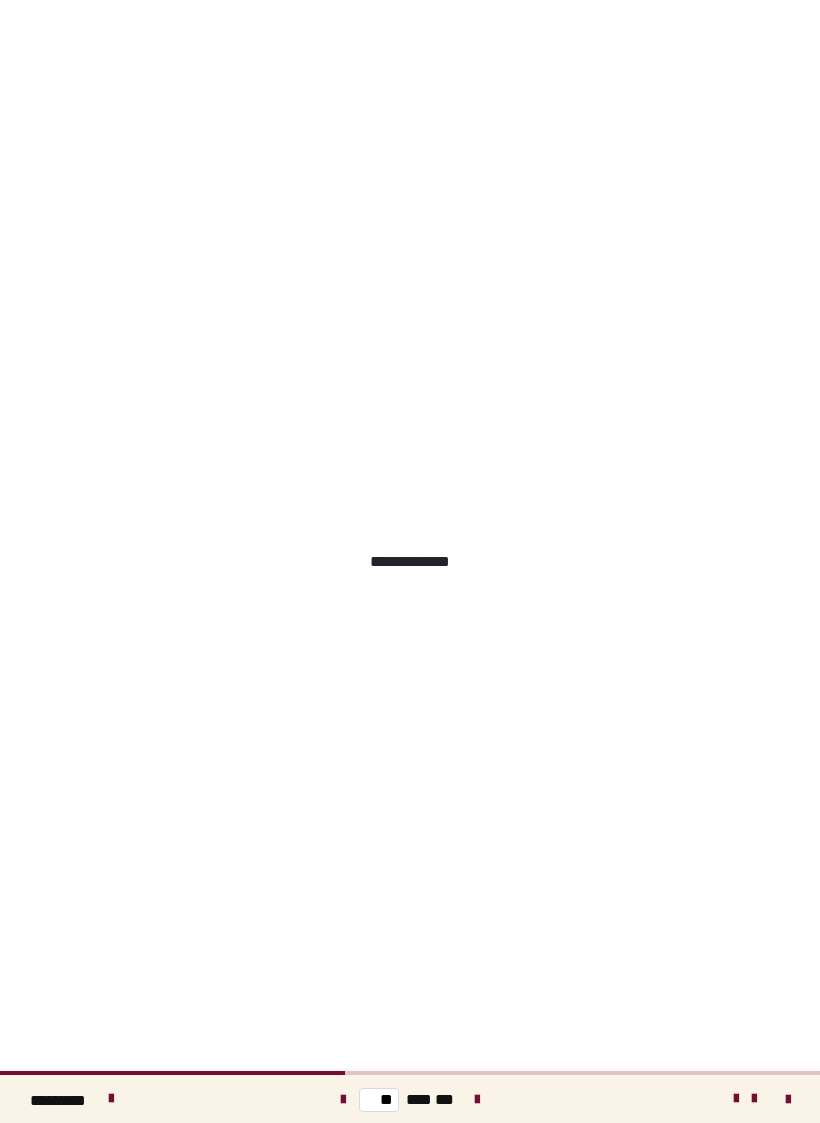type on "**" 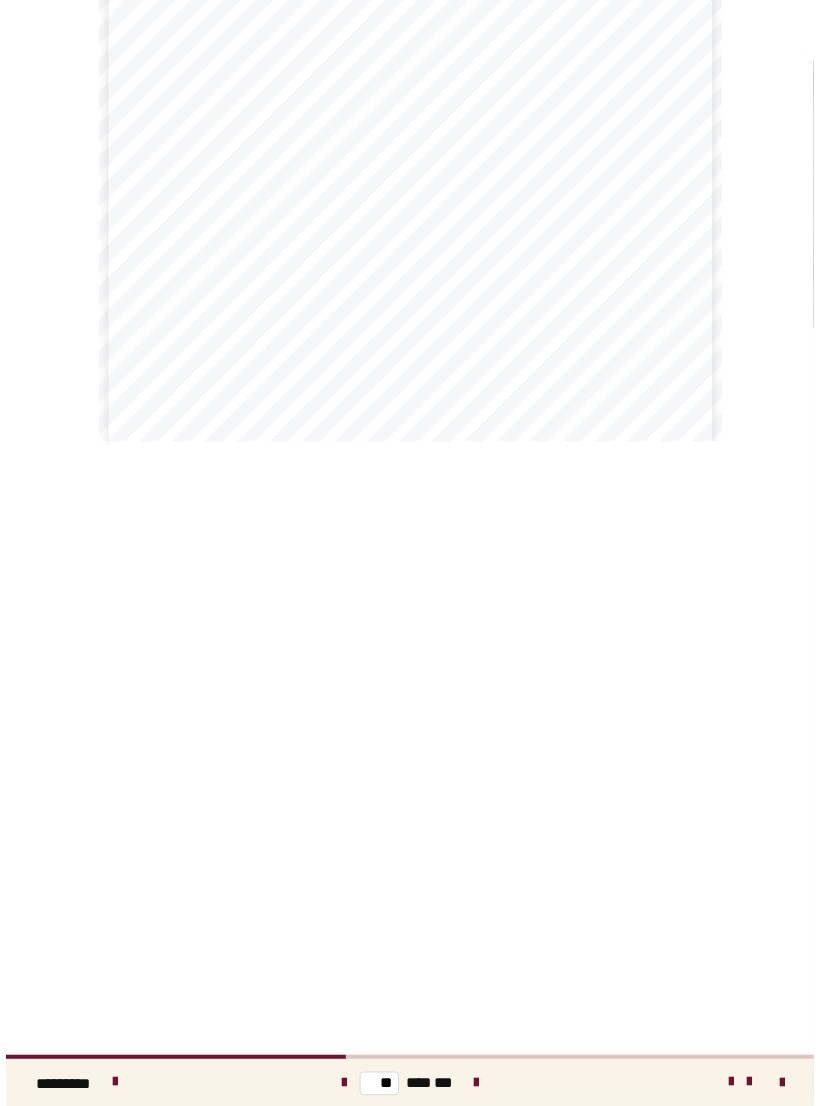 scroll, scrollTop: 236, scrollLeft: 0, axis: vertical 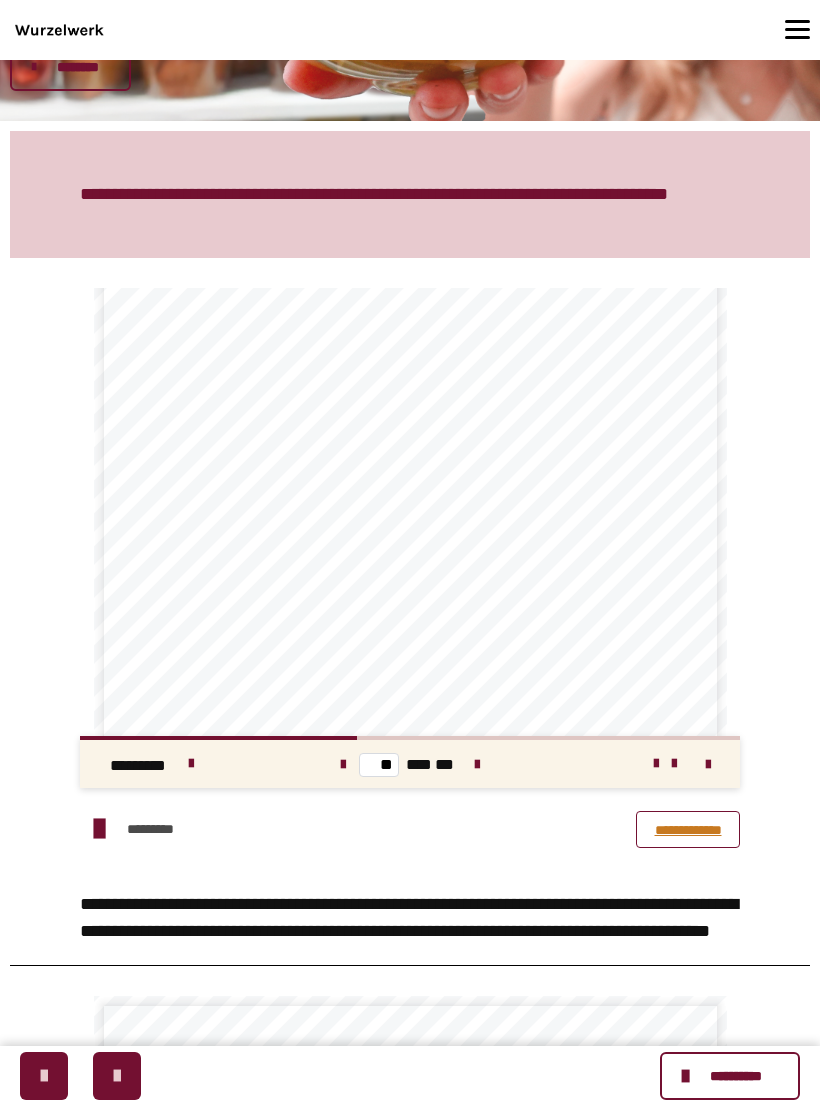 click on "**********" at bounding box center [736, 1076] 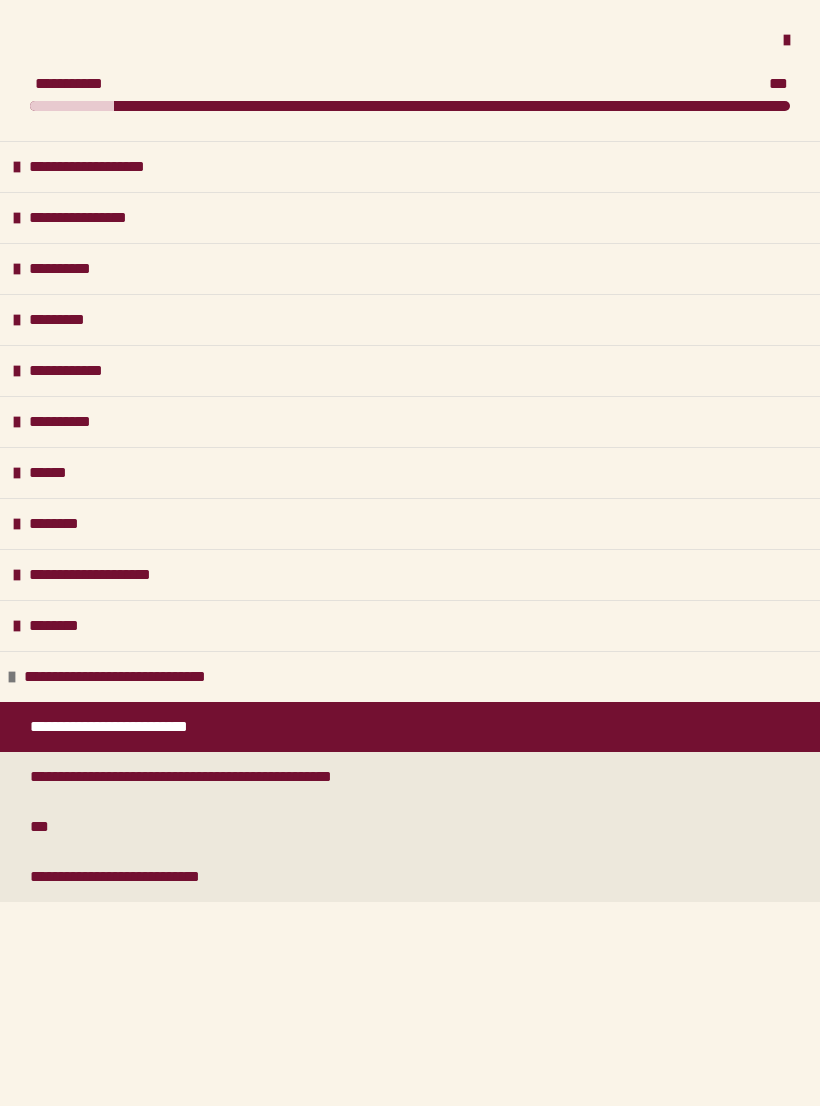 click on "***" at bounding box center (43, 827) 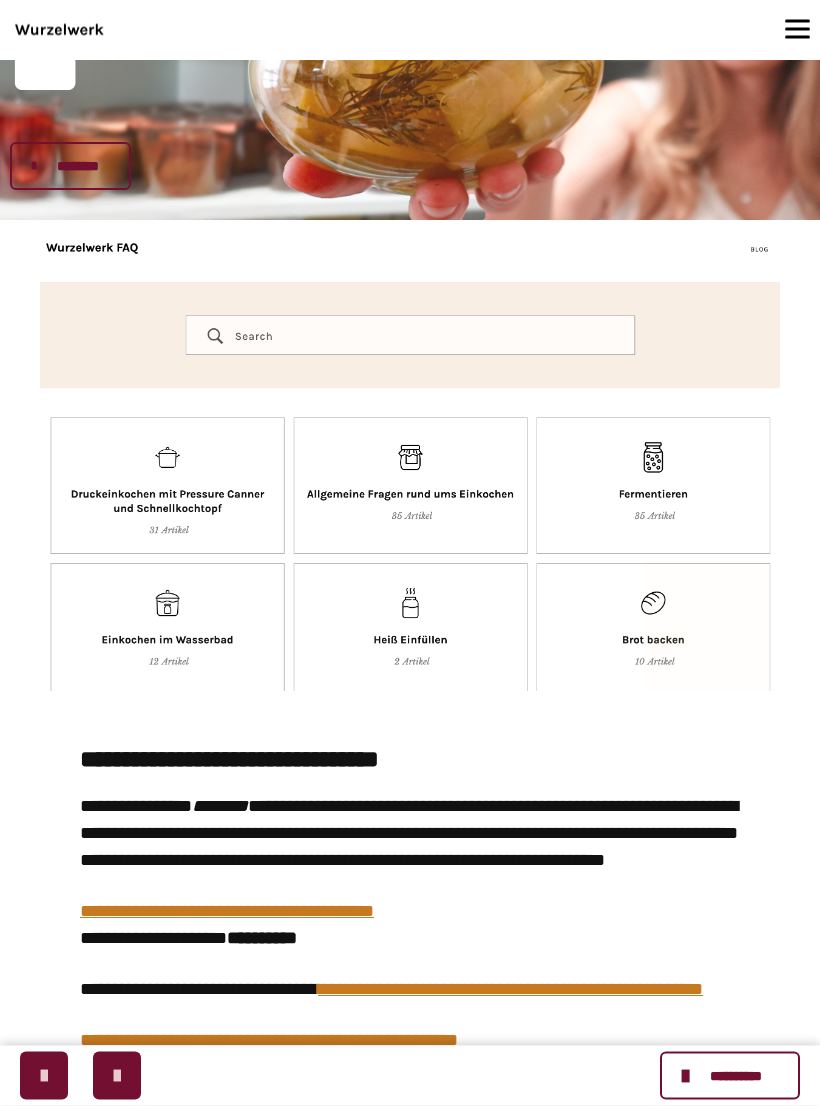 scroll, scrollTop: 137, scrollLeft: 0, axis: vertical 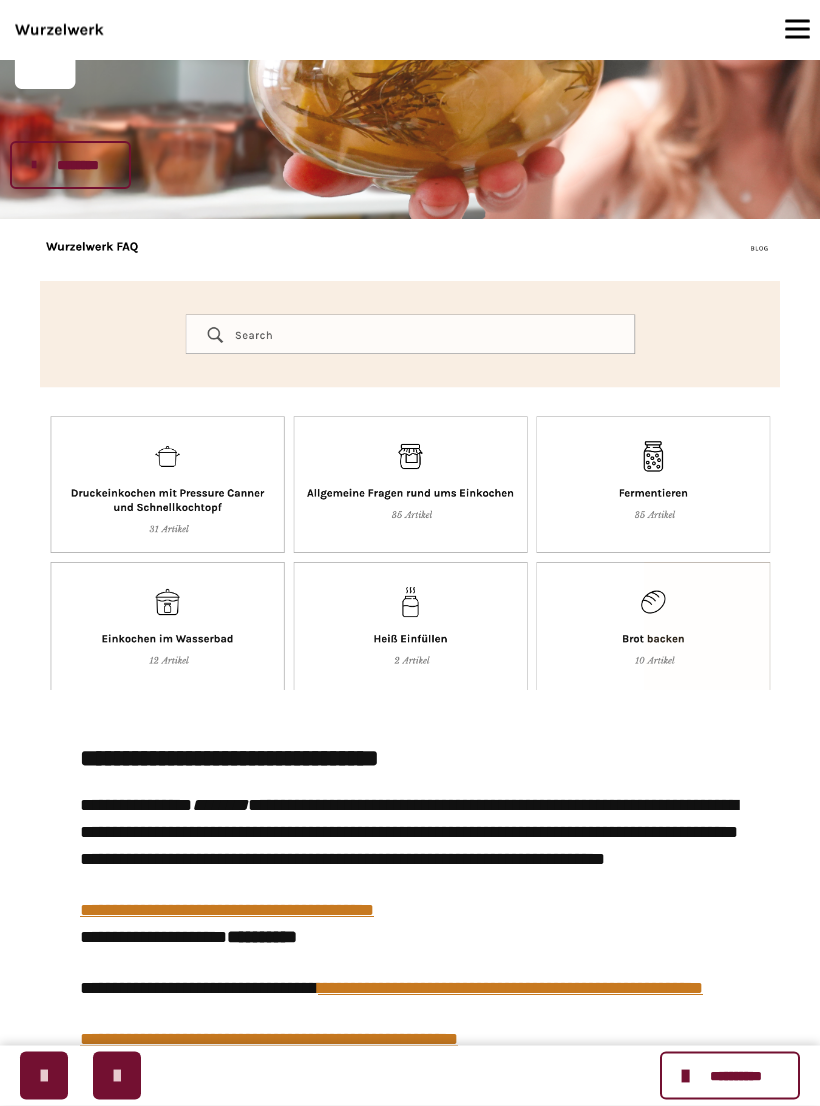 click at bounding box center (410, 460) 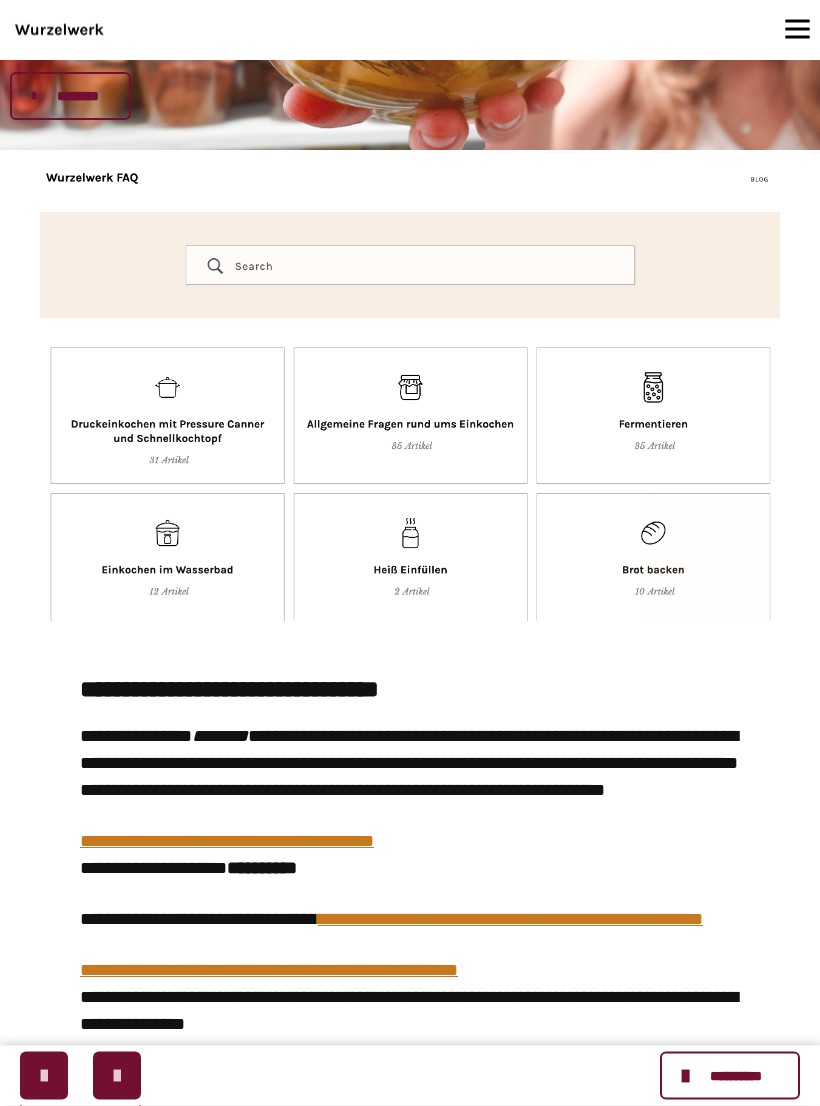 scroll, scrollTop: 422, scrollLeft: 0, axis: vertical 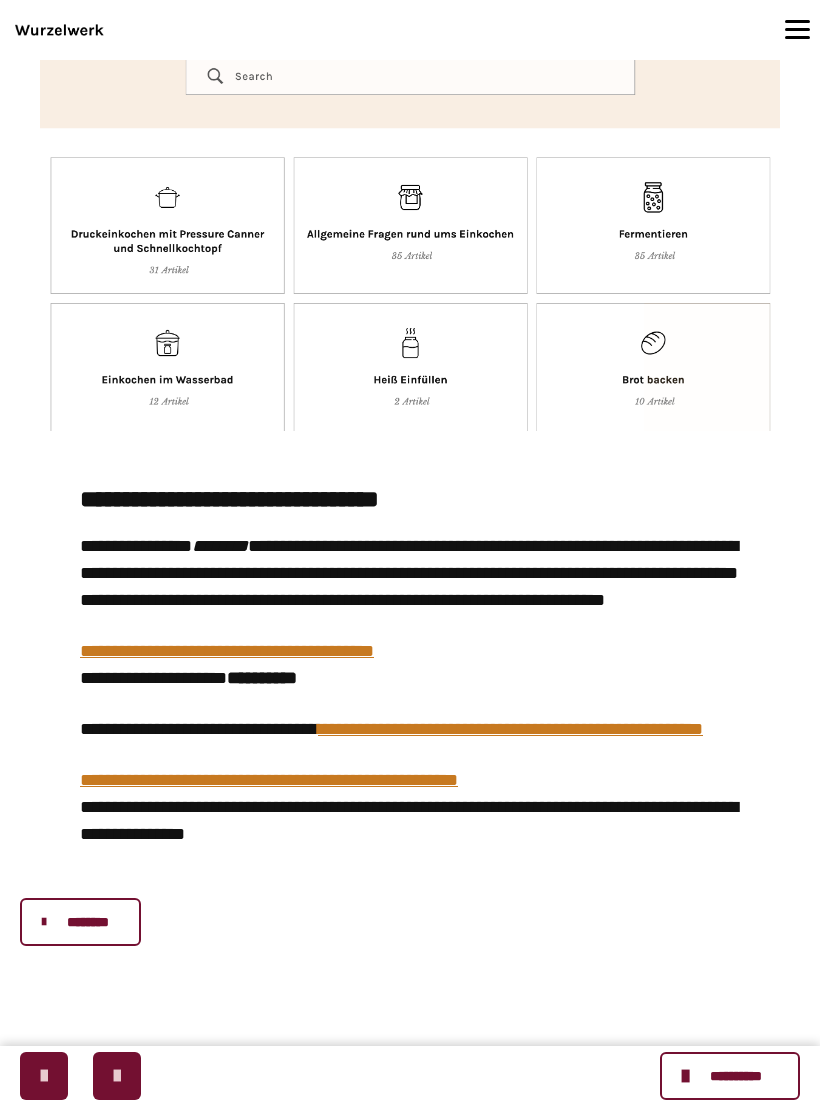 click at bounding box center [410, 200] 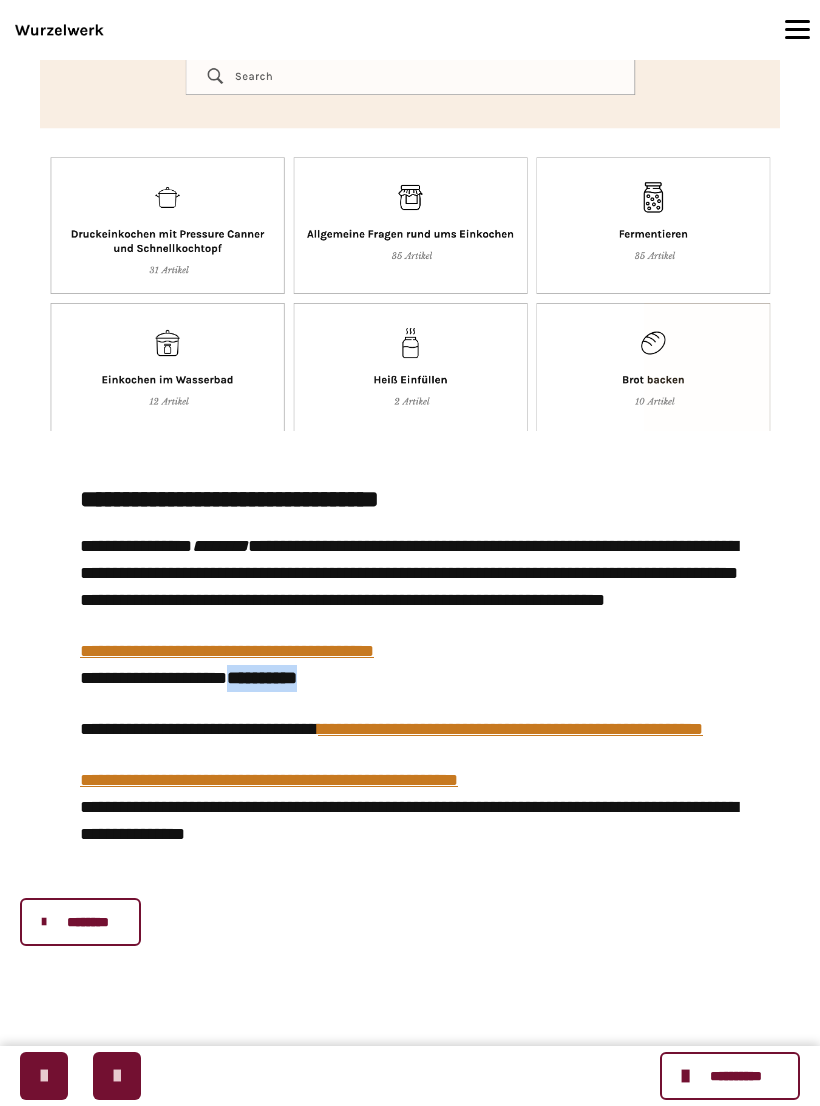 copy on "**********" 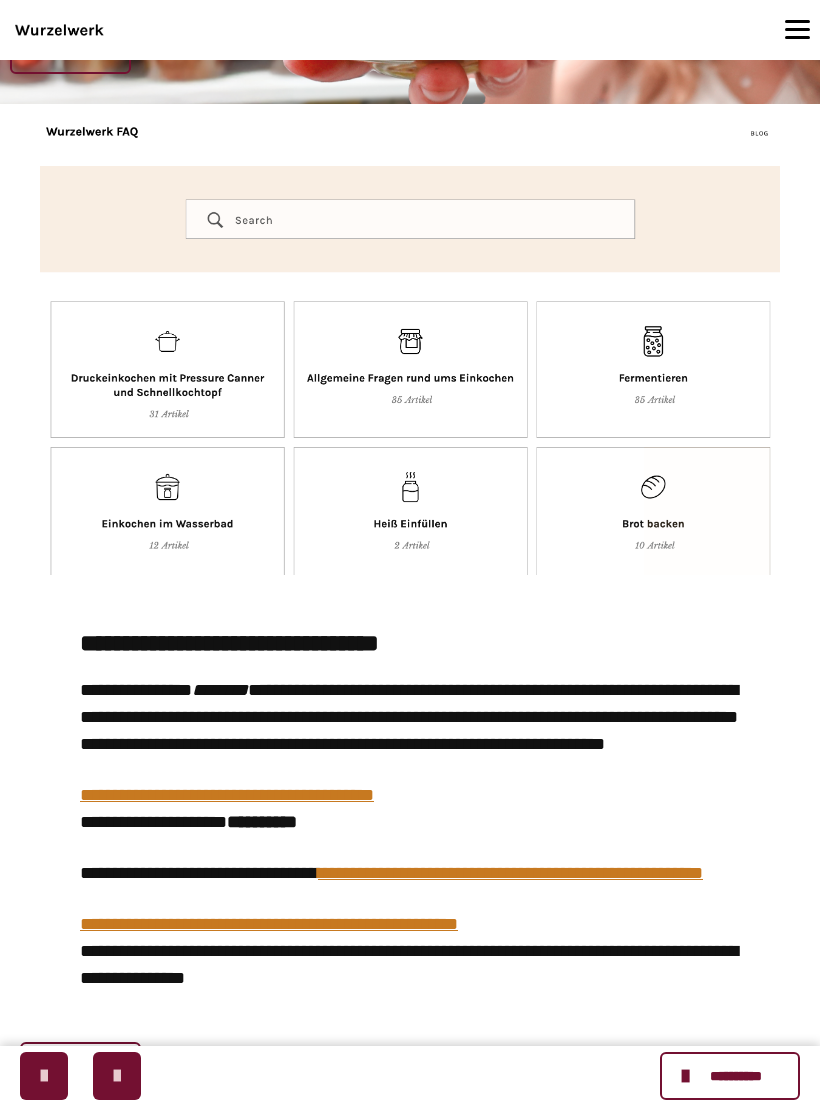 scroll, scrollTop: 0, scrollLeft: 0, axis: both 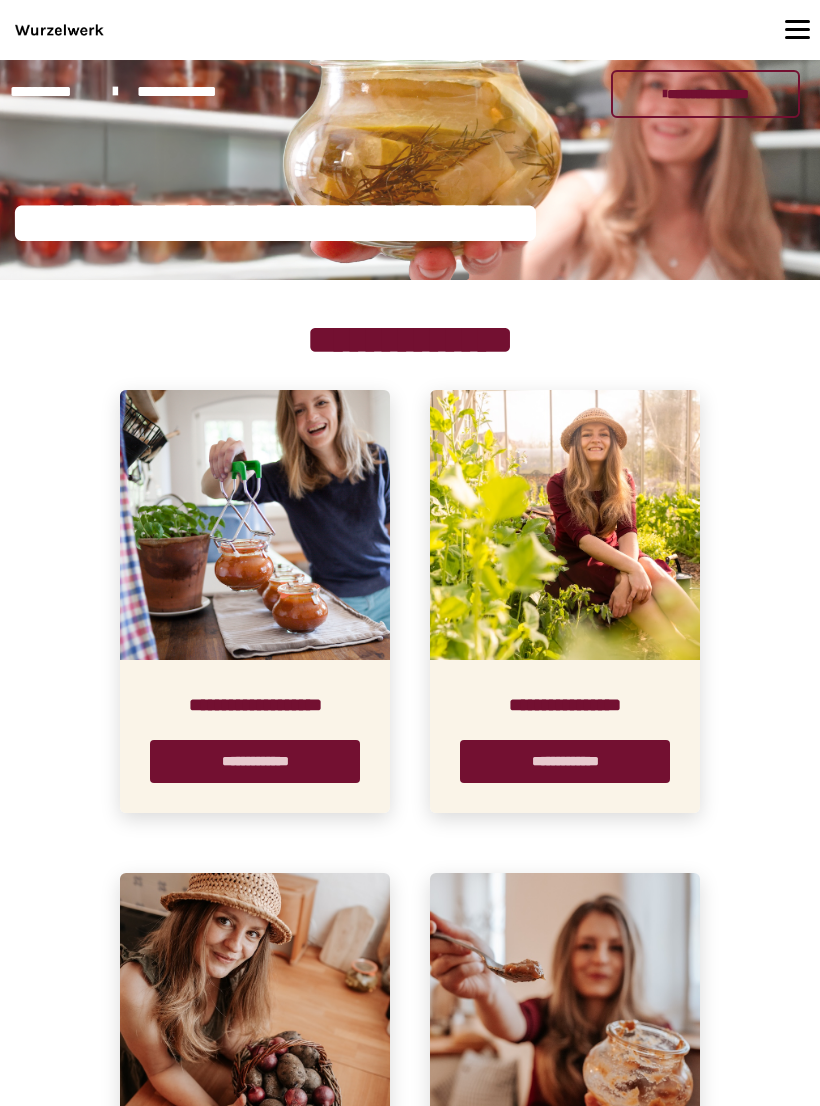 click on "**********" at bounding box center (255, 761) 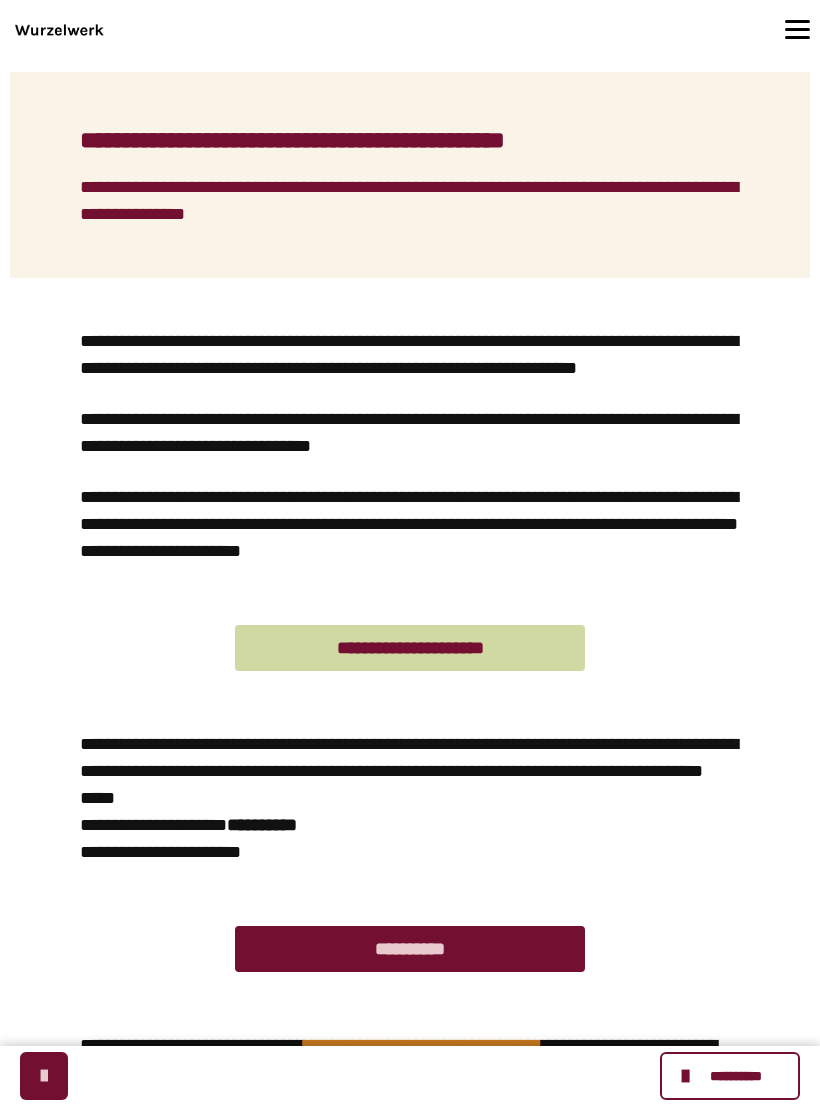 scroll, scrollTop: 651, scrollLeft: 0, axis: vertical 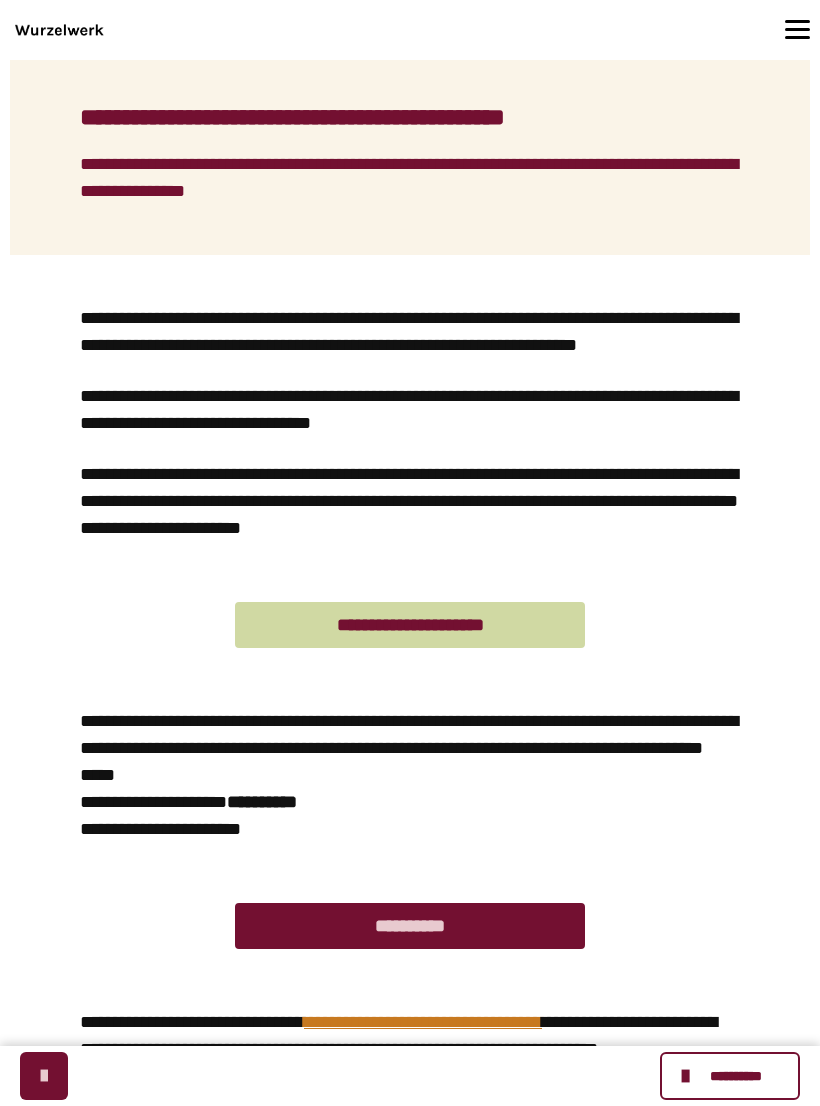 click on "**********" at bounding box center [410, 625] 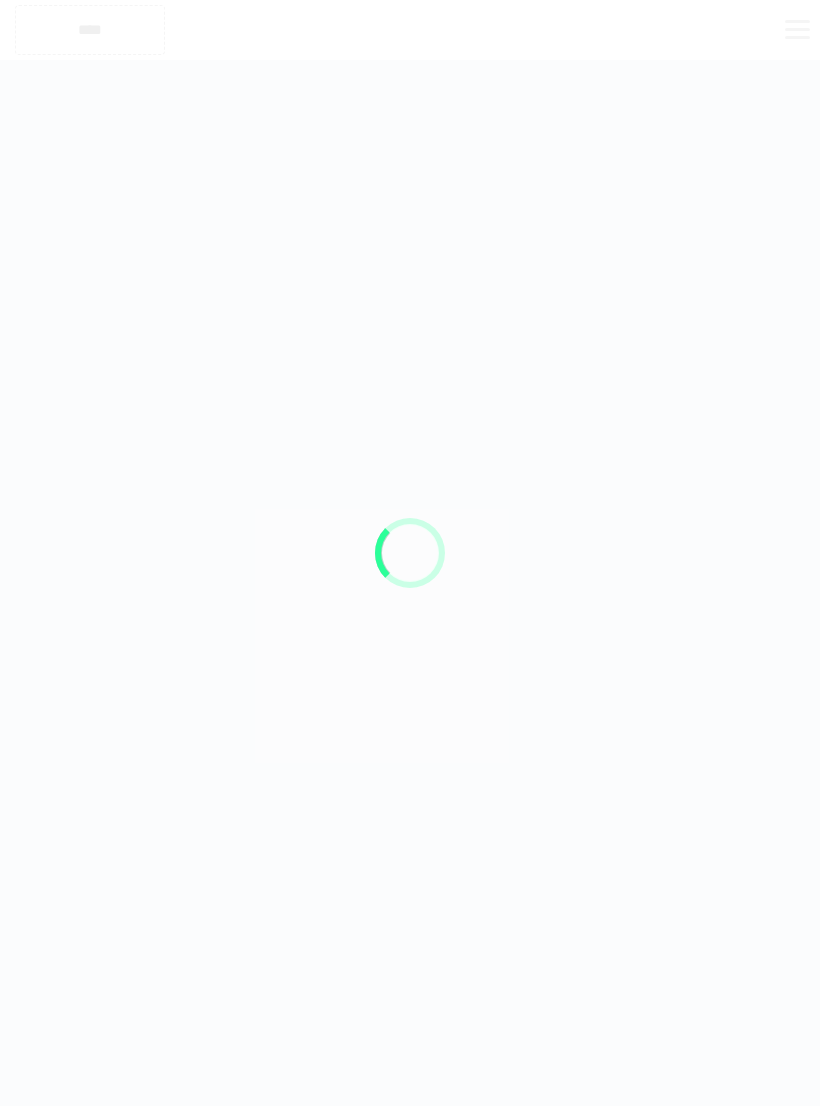 scroll, scrollTop: 0, scrollLeft: 0, axis: both 